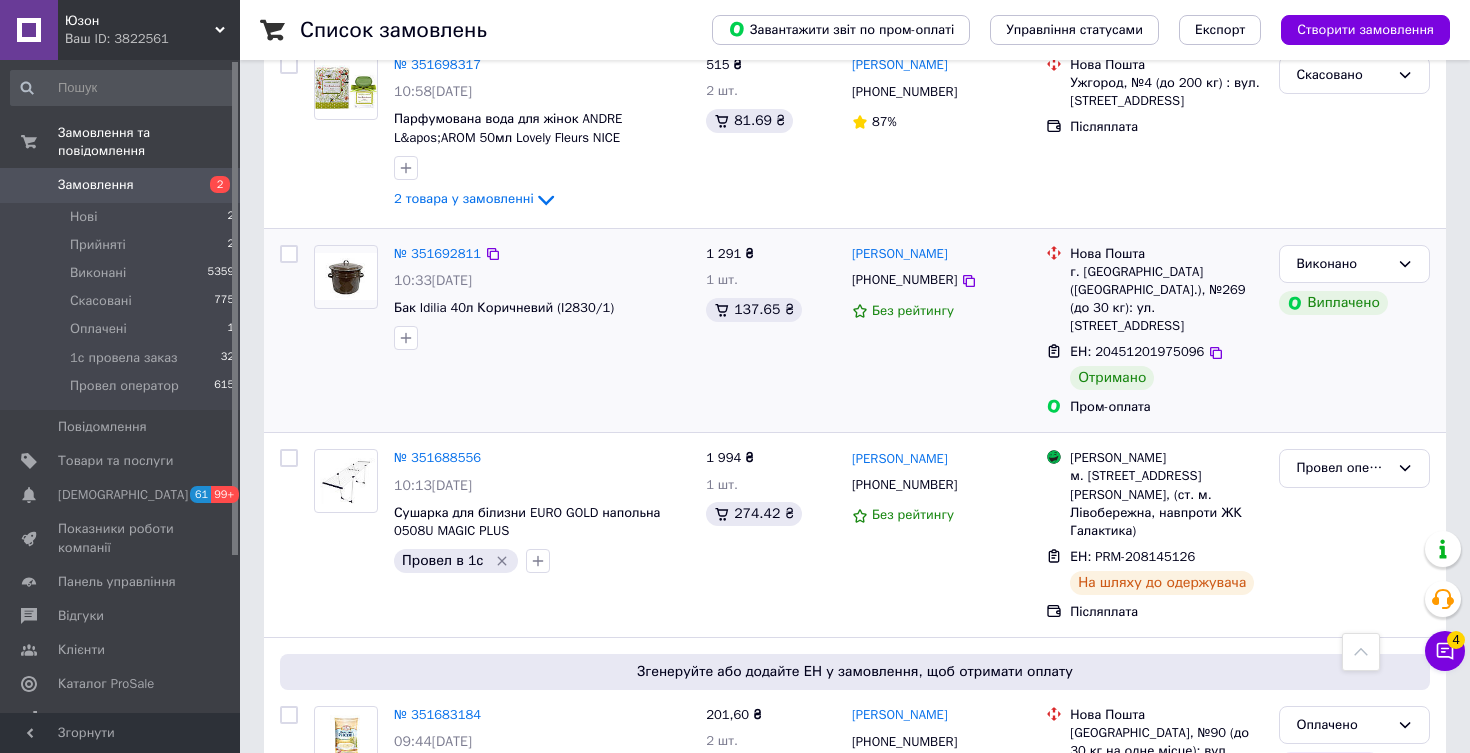 scroll, scrollTop: 7125, scrollLeft: 0, axis: vertical 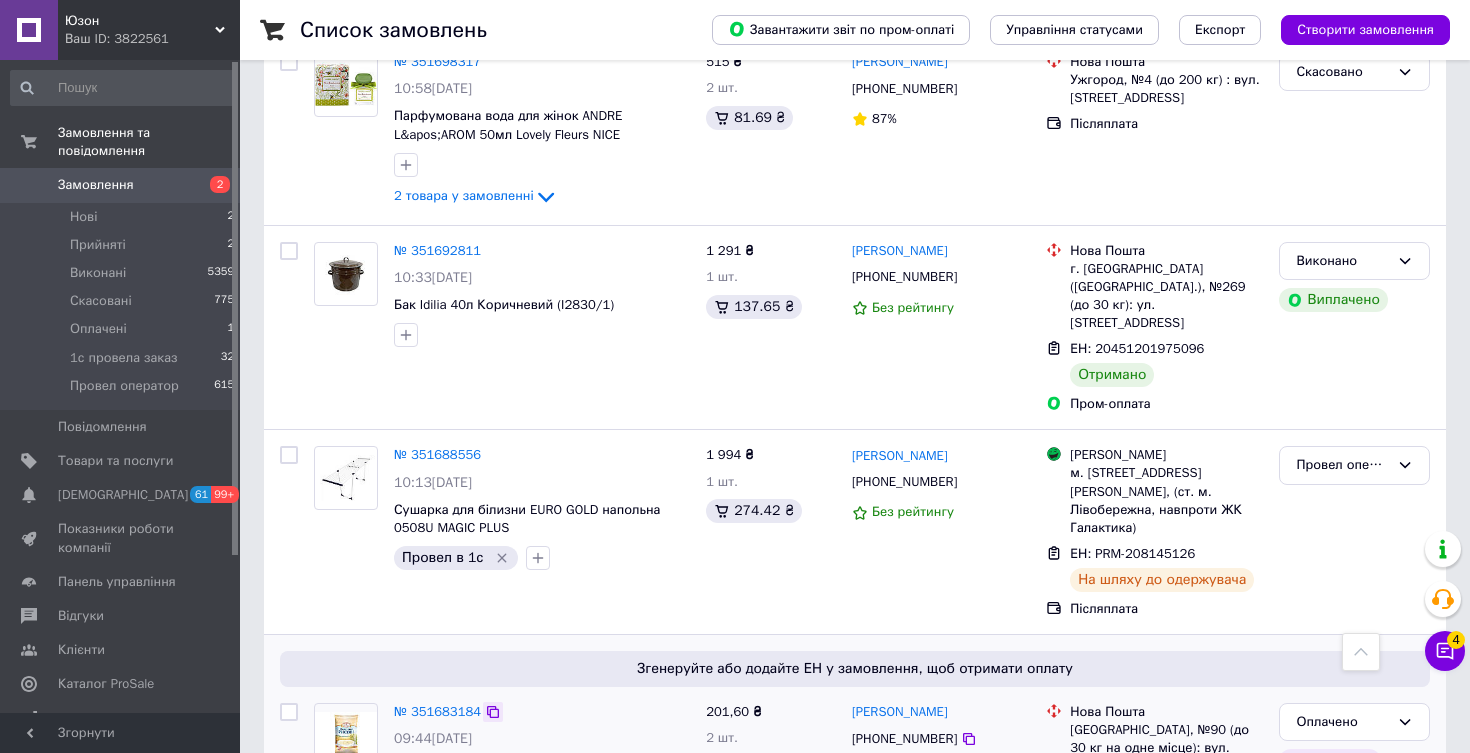 click 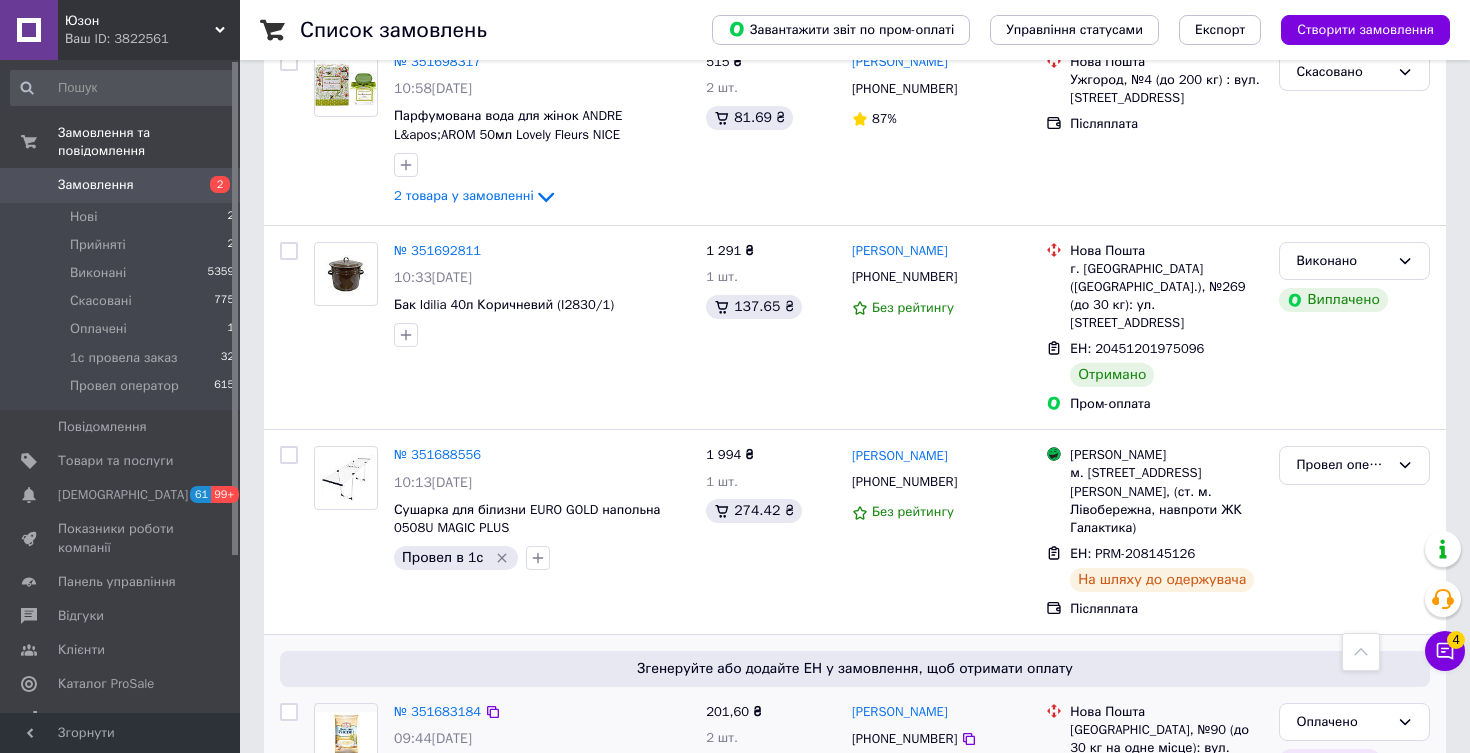 scroll, scrollTop: 7166, scrollLeft: 0, axis: vertical 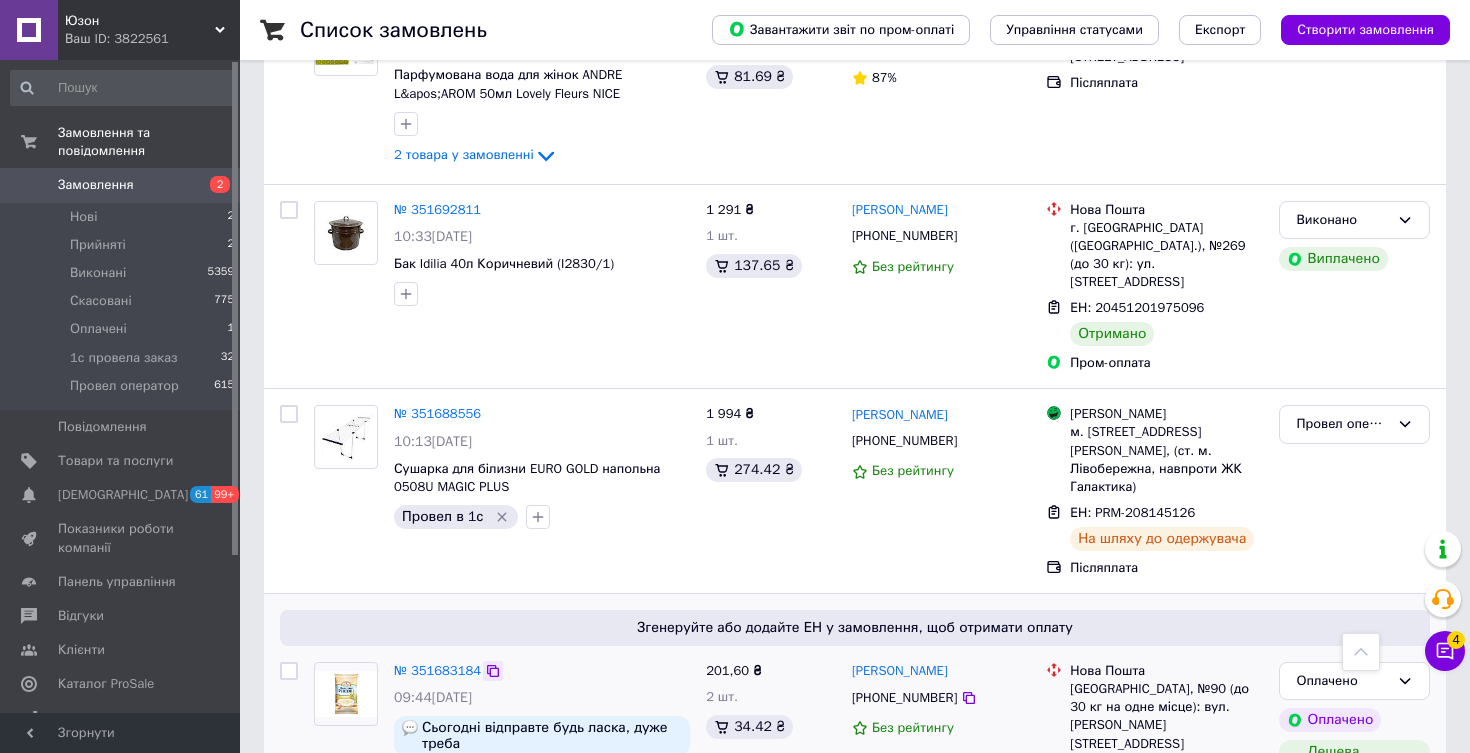 click 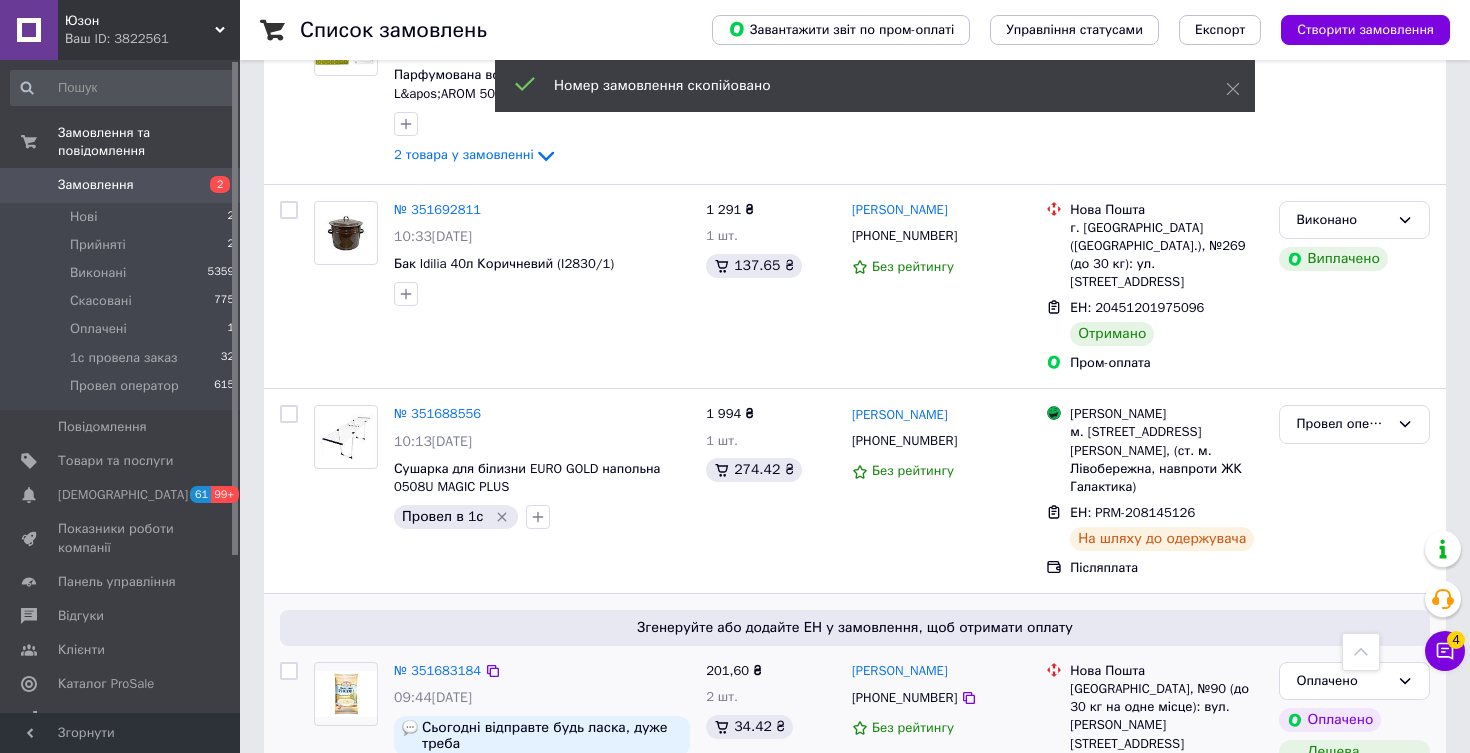 scroll, scrollTop: 7170, scrollLeft: 0, axis: vertical 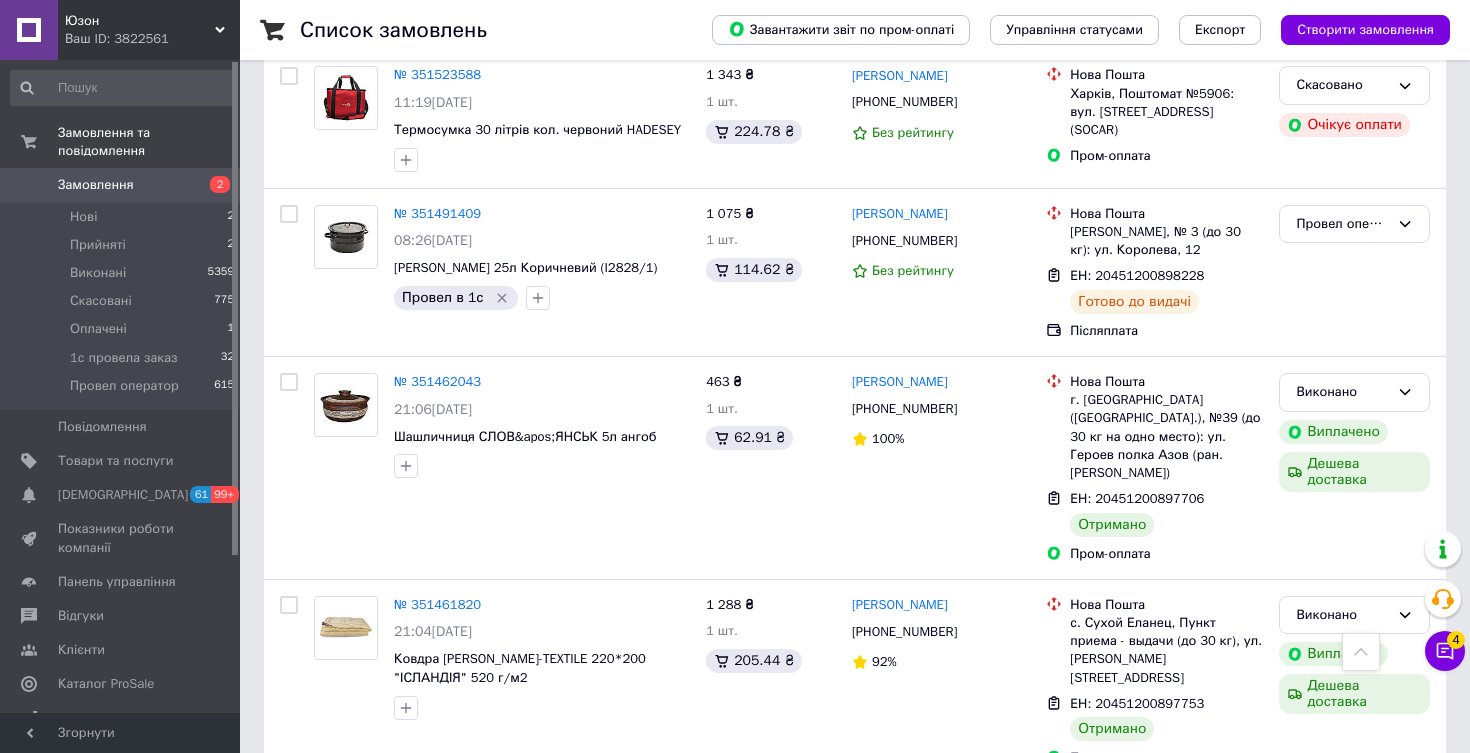 click 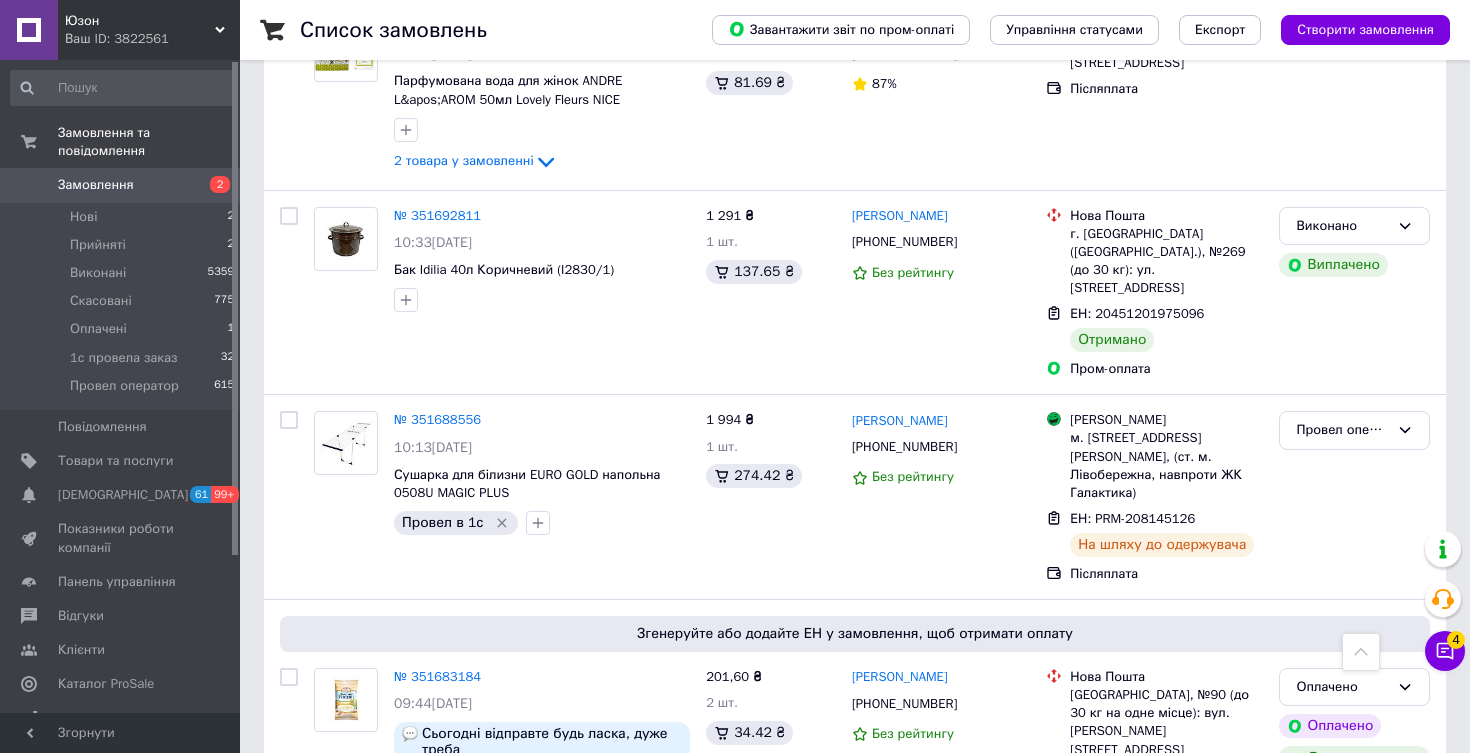 scroll, scrollTop: 7141, scrollLeft: 0, axis: vertical 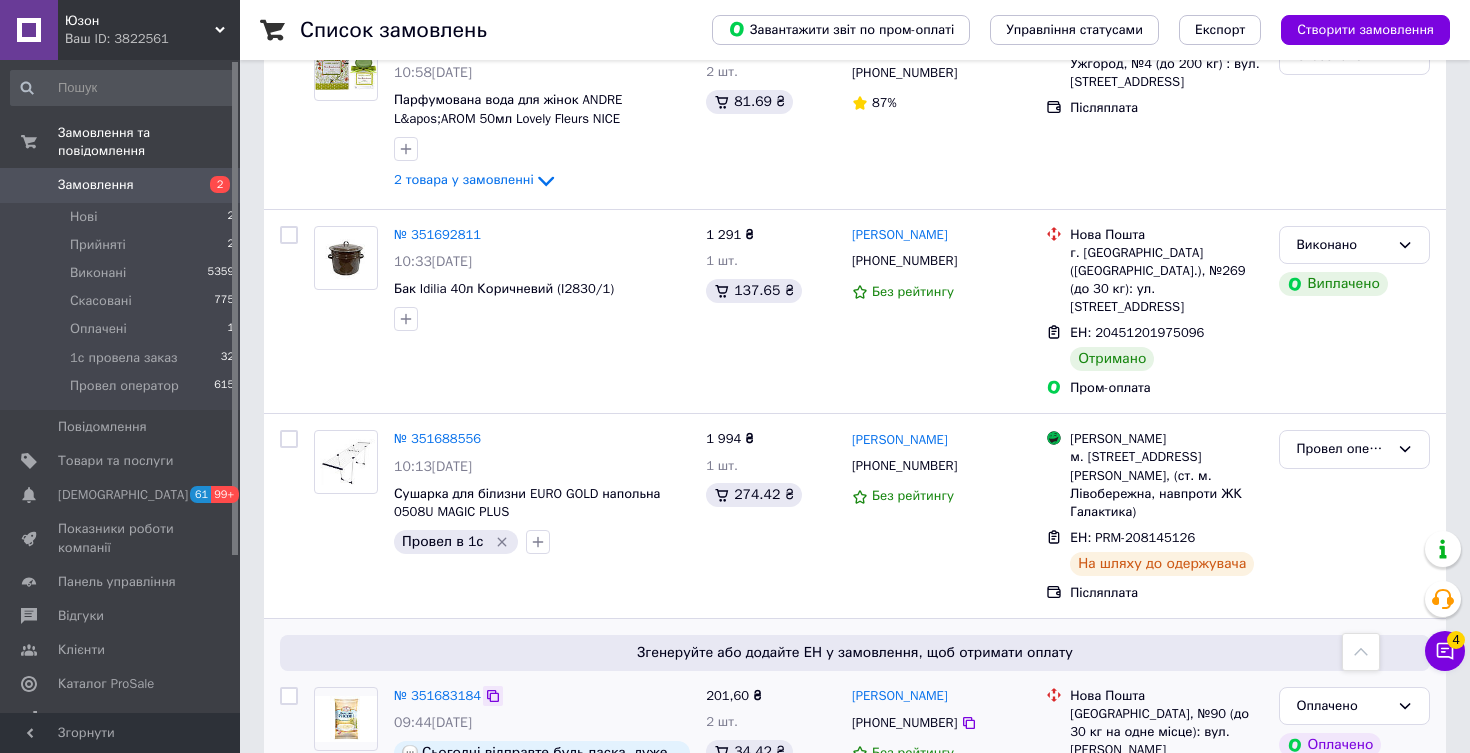 click 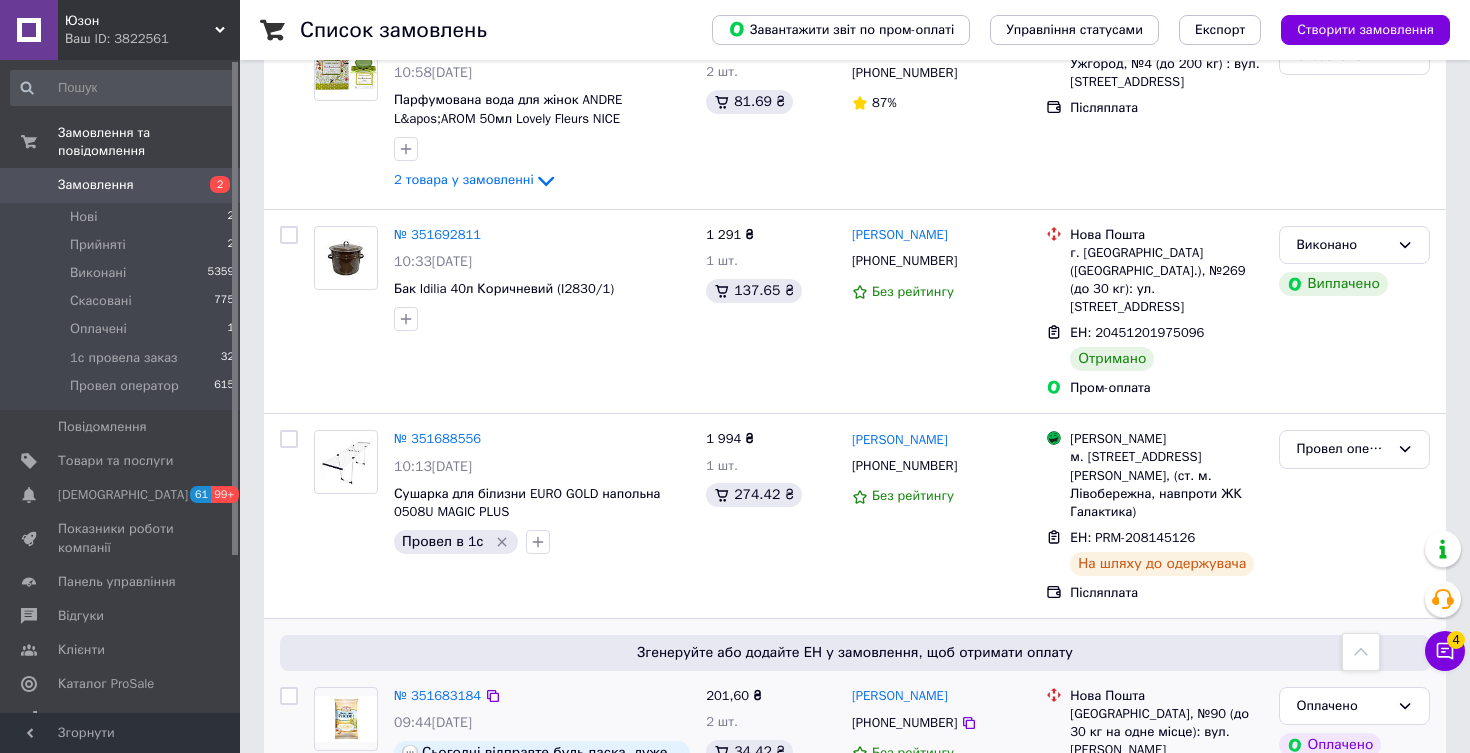 click on "№ 351683184 09:44[DATE] Сьогодні відправте будь ласка,  дуже треба  Пластівці [PERSON_NAME] Продукт 400г КП рисові в пакеті" at bounding box center (542, 773) 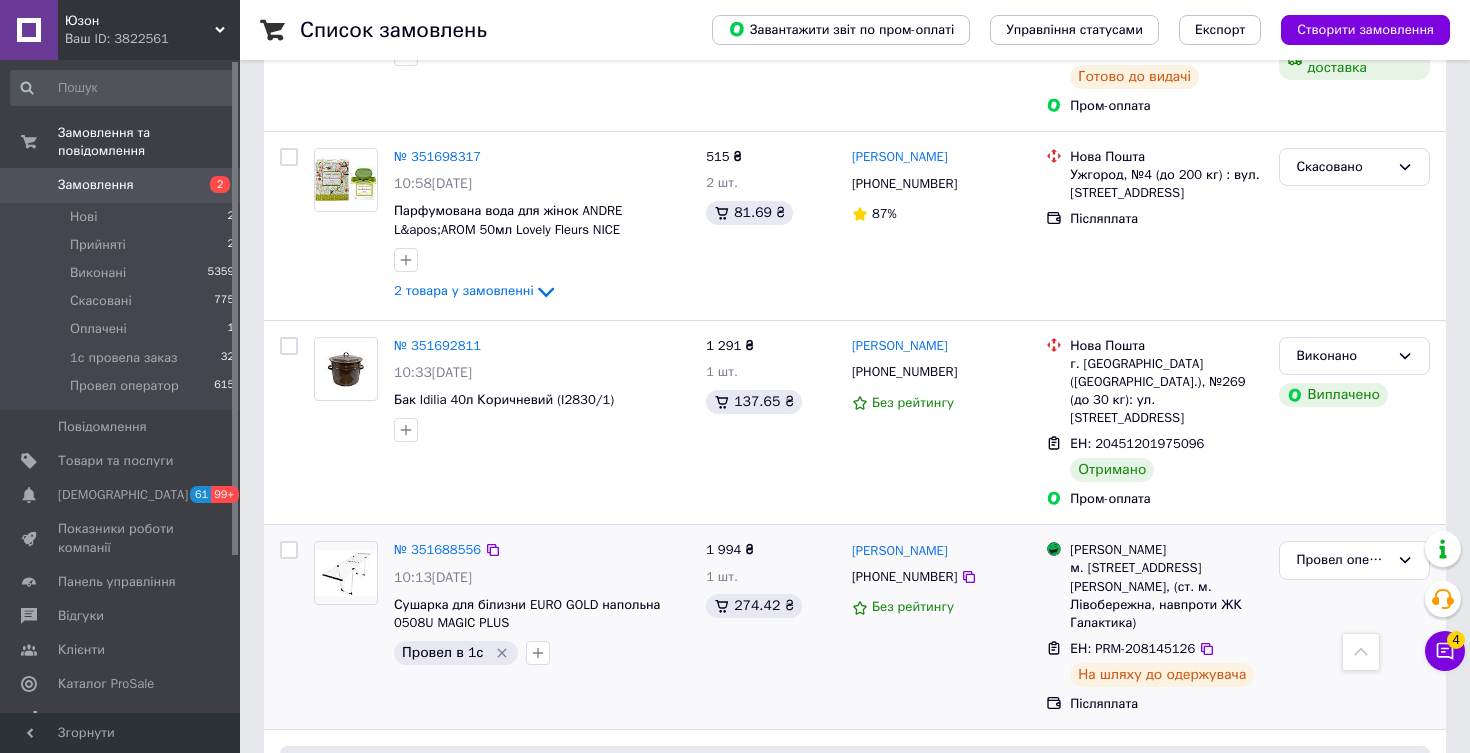 scroll, scrollTop: 7029, scrollLeft: 0, axis: vertical 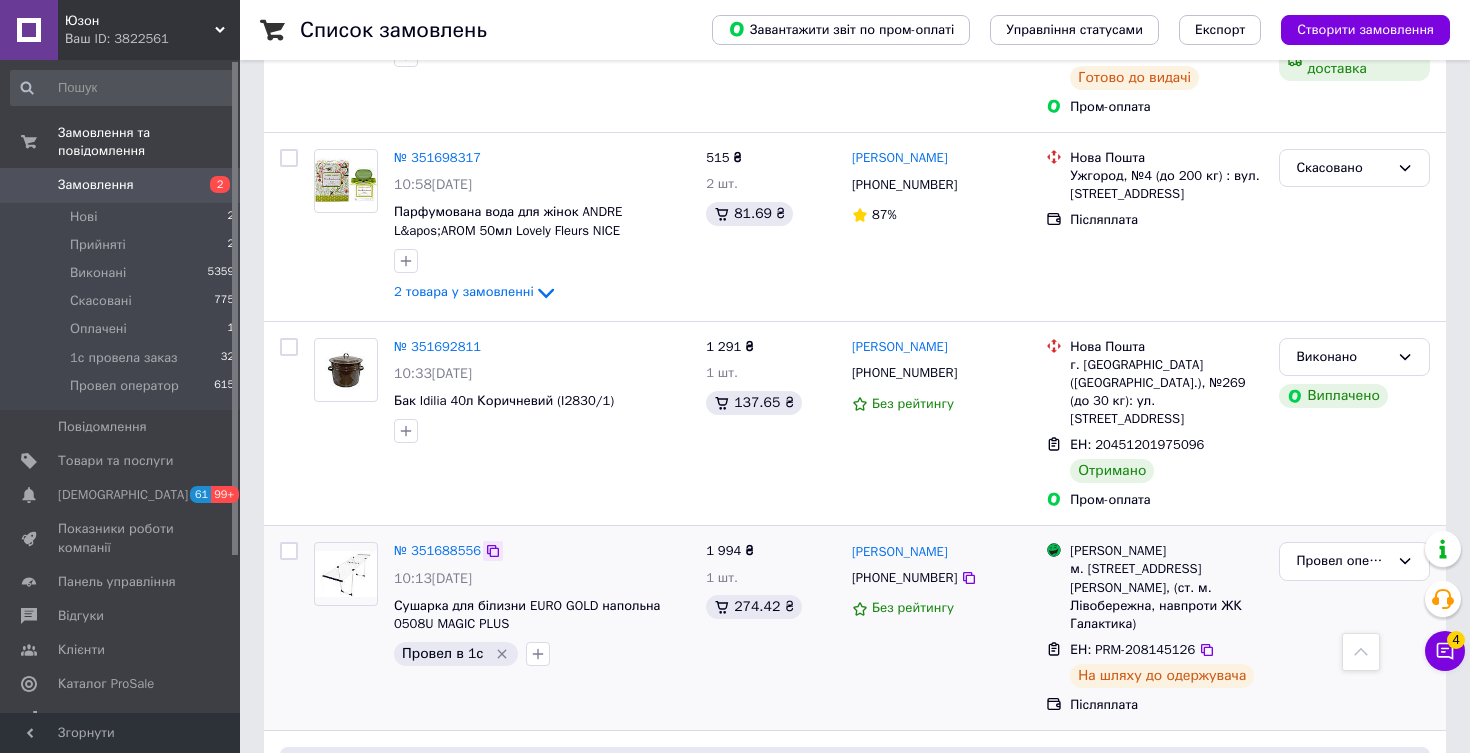 click 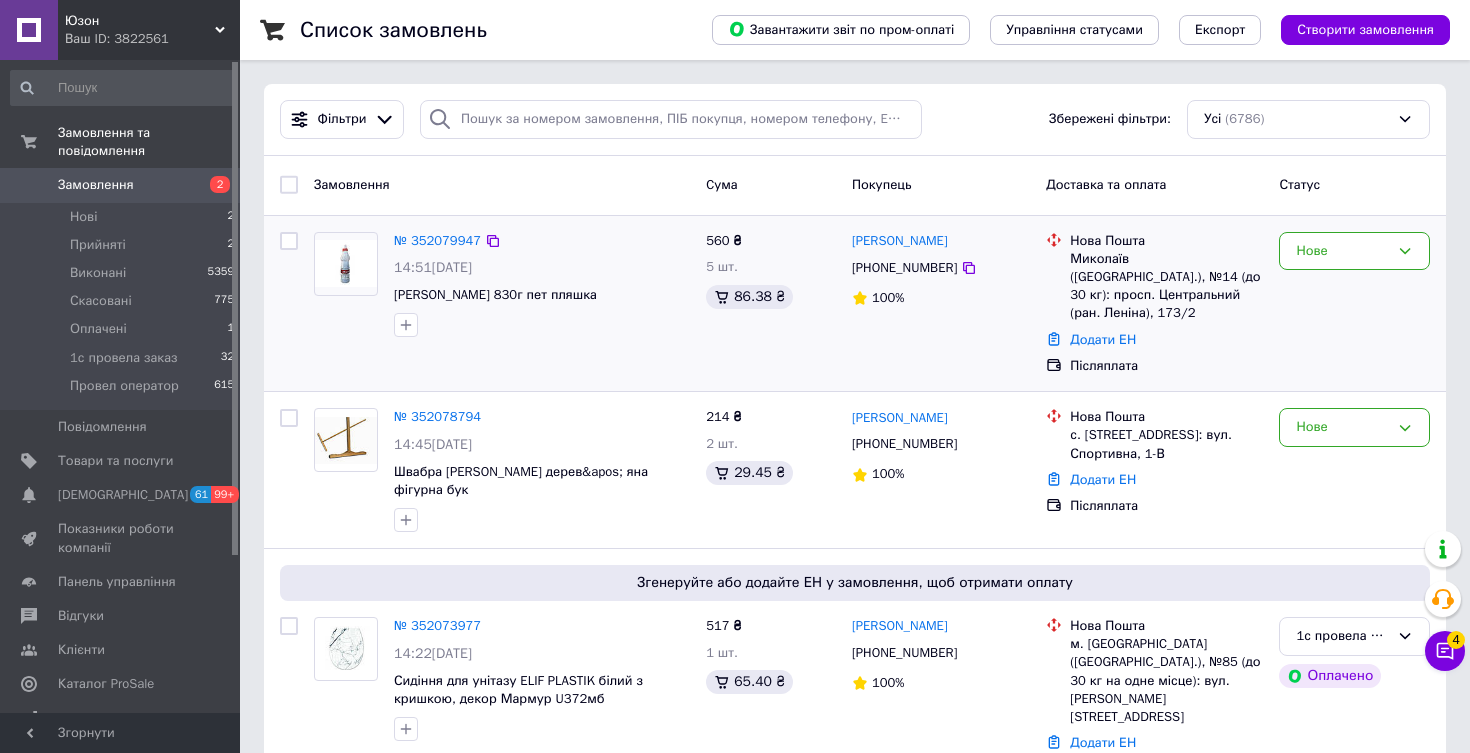 scroll, scrollTop: 0, scrollLeft: 0, axis: both 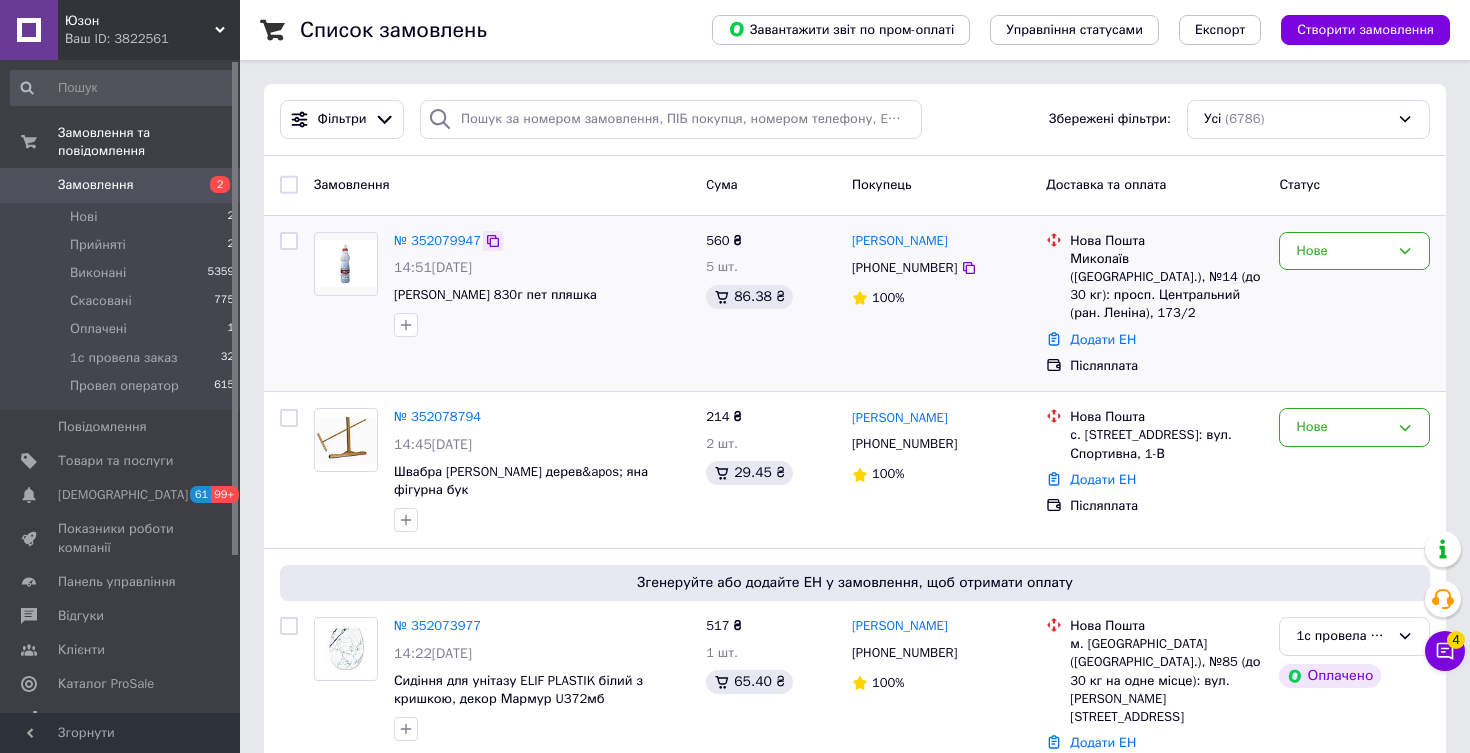 click 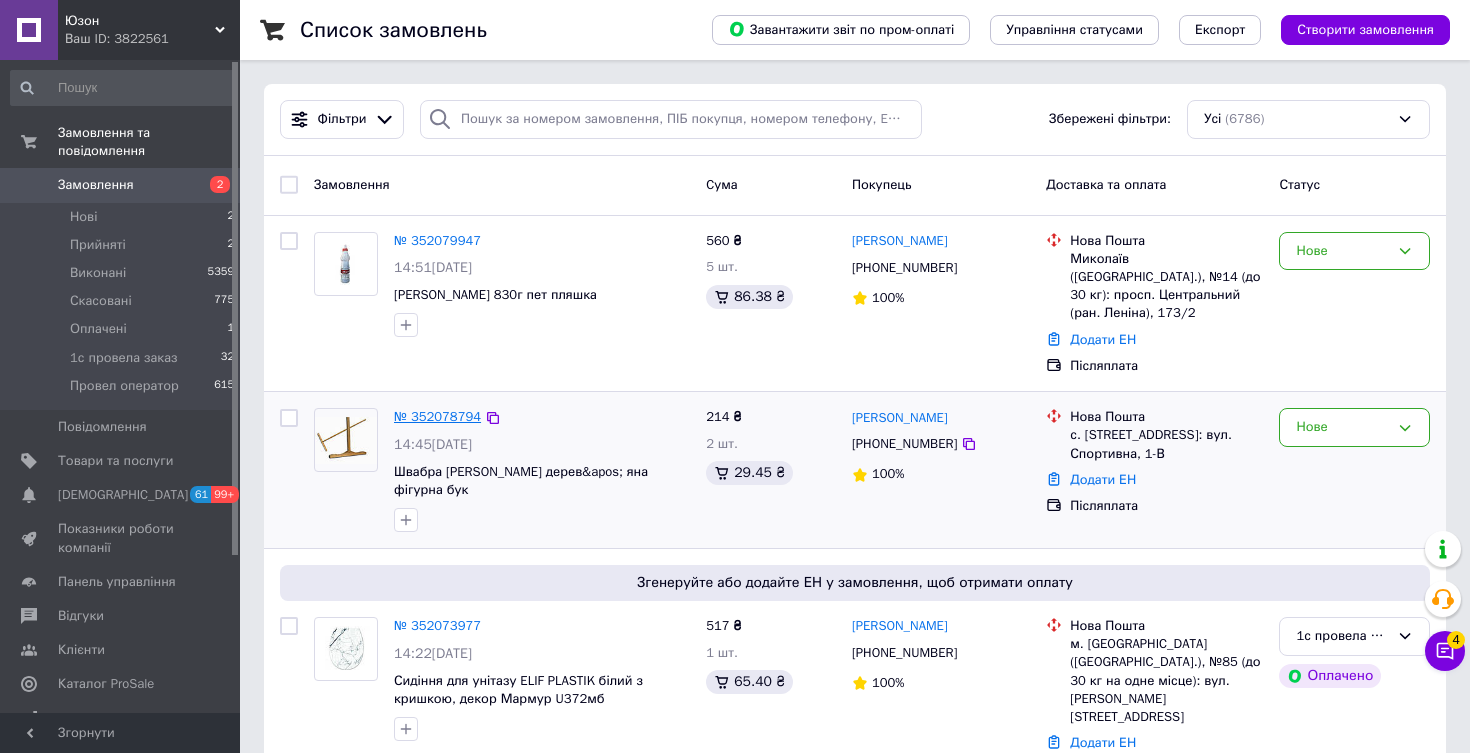 click on "№ 352078794" at bounding box center [437, 416] 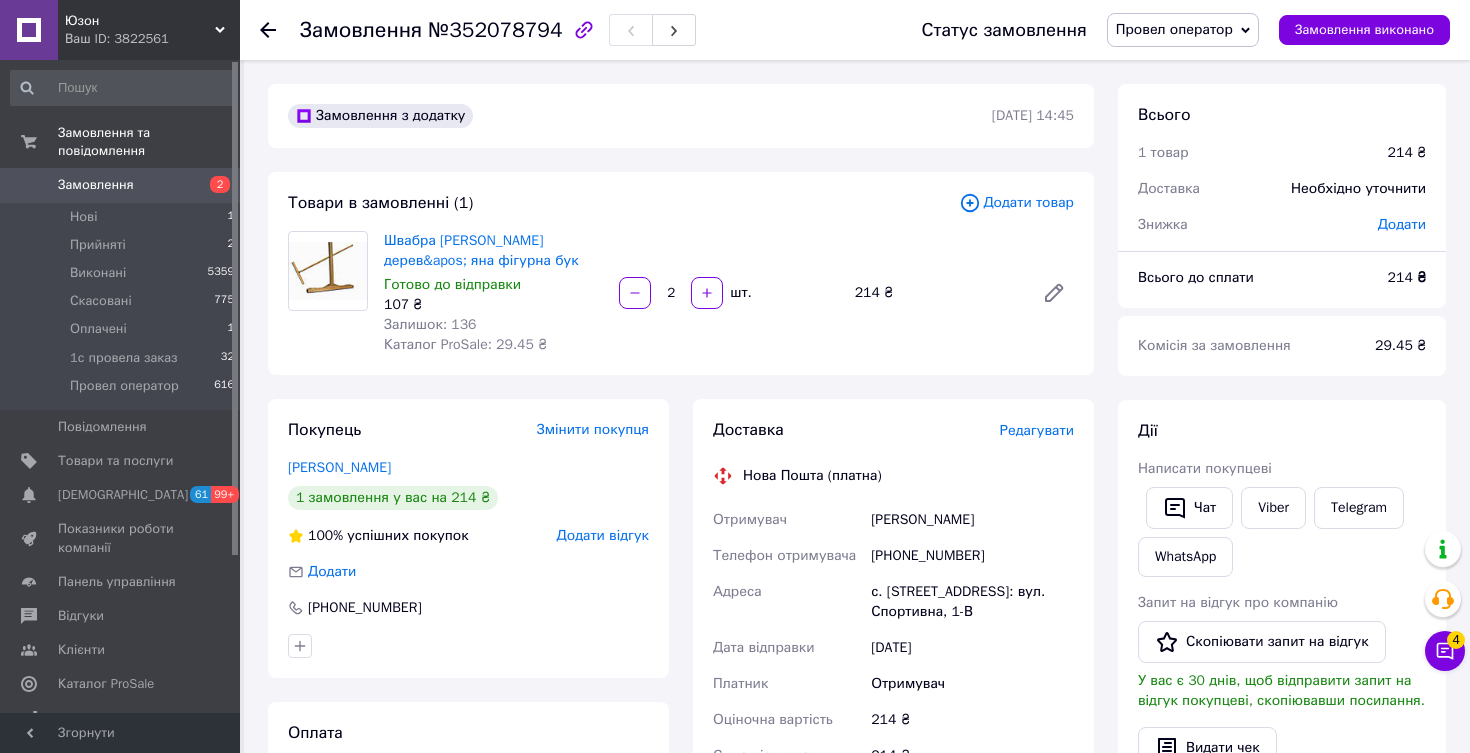 scroll, scrollTop: 0, scrollLeft: 0, axis: both 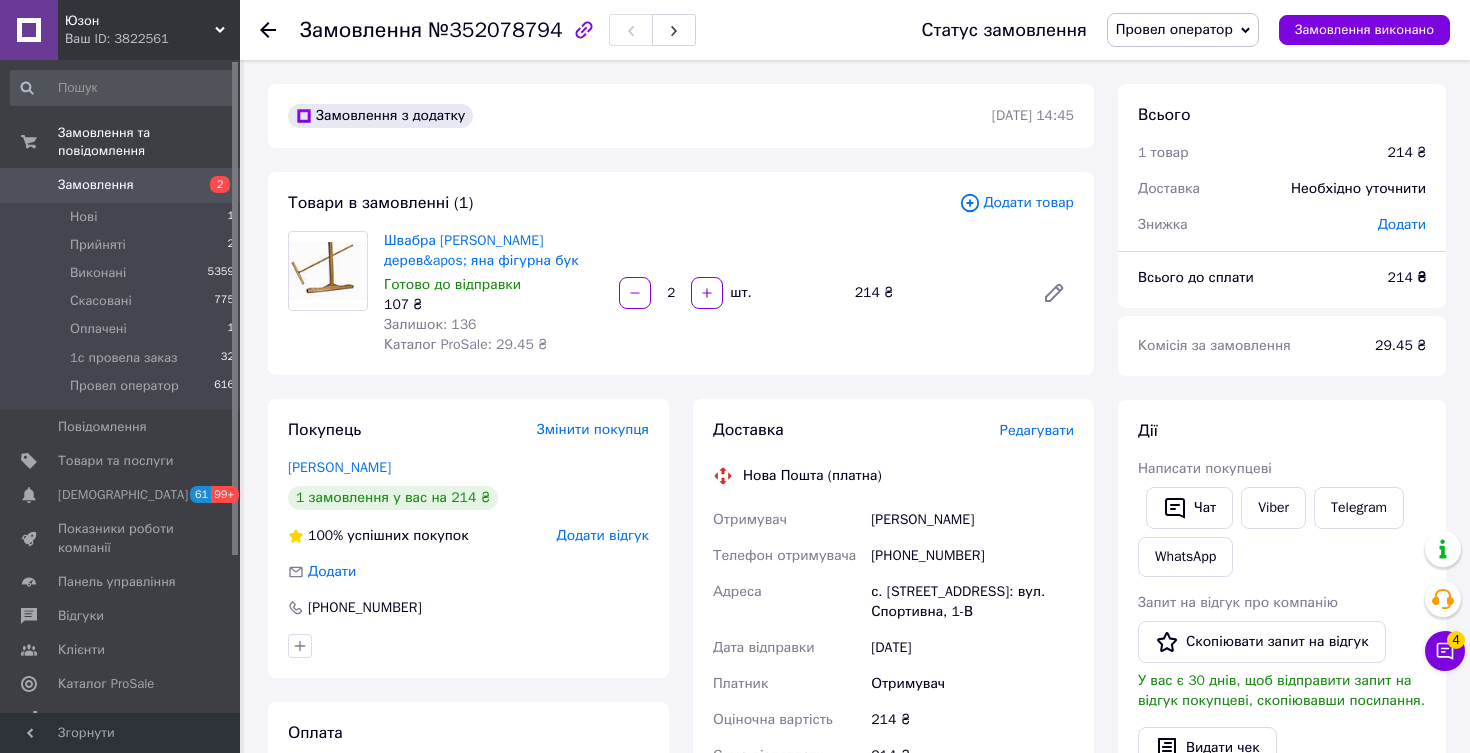 click on "№352078794" at bounding box center (495, 30) 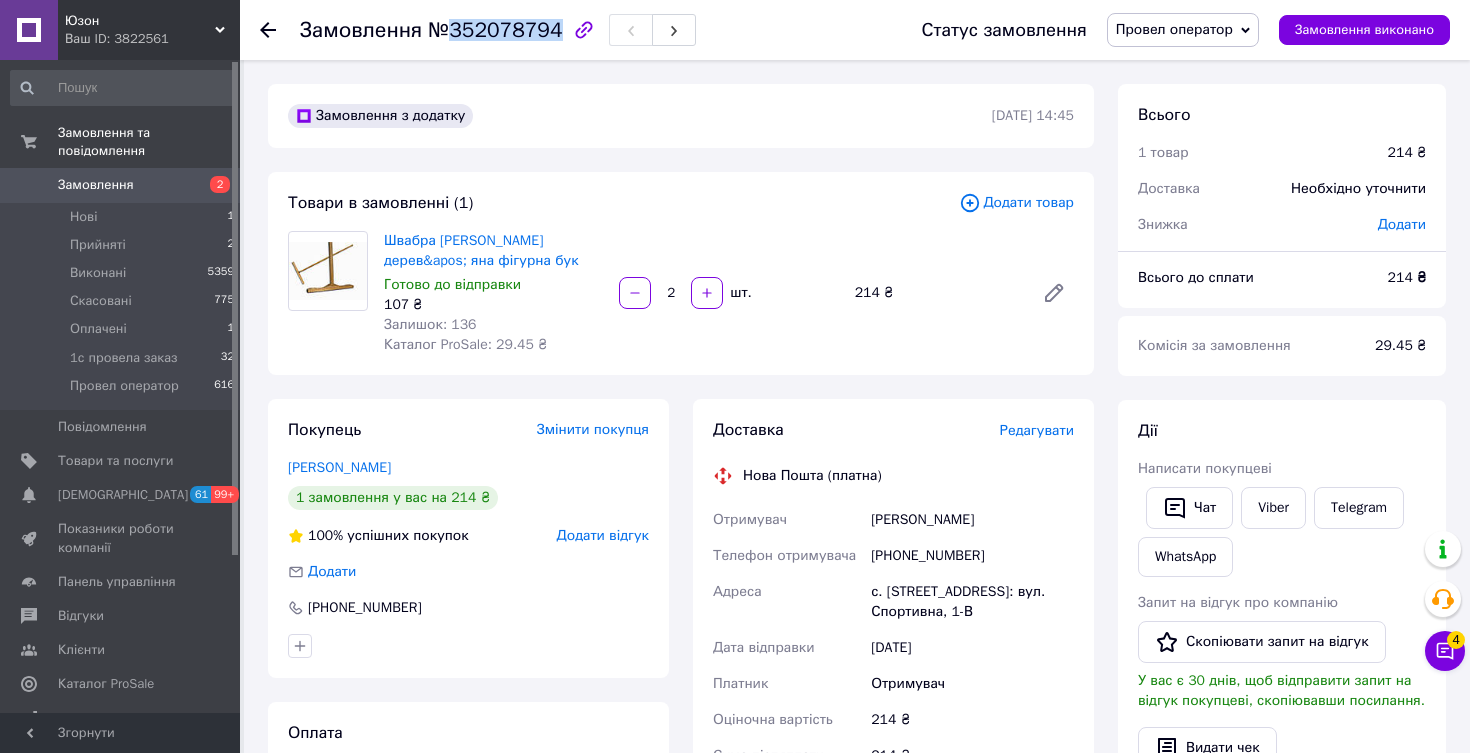 copy on "352078794" 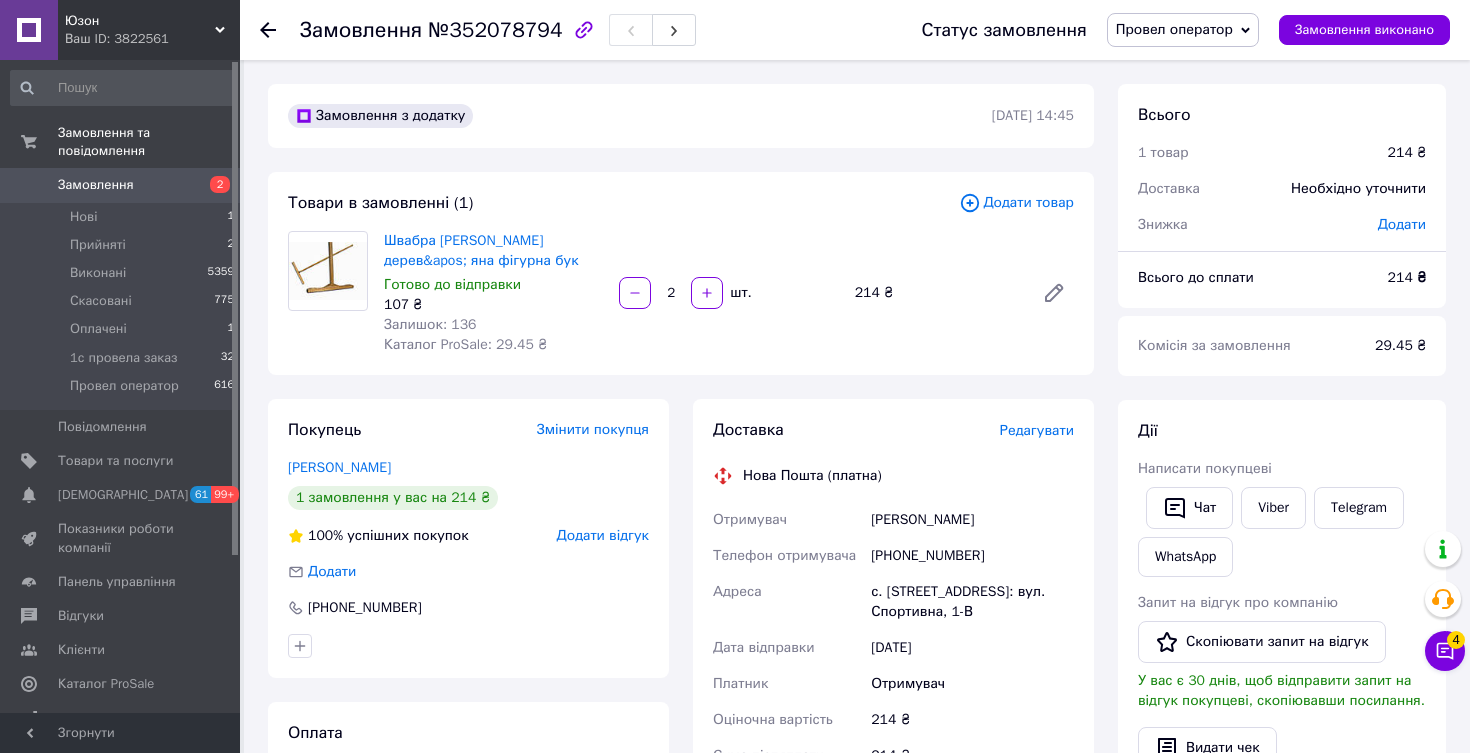 click on "Замовлення з додатку [DATE] 14:45 Товари в замовленні (1) Додати товар Швабра ZAGUL дерев&apos; яна фігурна бук Готово до відправки 107 ₴ Залишок: 136 Каталог ProSale: 29.45 ₴  2   шт. 214 ₴ Покупець Змінити покупця [PERSON_NAME] 1 замовлення у вас на 214 ₴ 100%   успішних покупок Додати відгук Додати [PHONE_NUMBER] Оплата Післяплата Доставка Редагувати Нова Пошта (платна) Отримувач [PERSON_NAME] Телефон отримувача [PHONE_NUMBER] [GEOGRAPHIC_DATA] с. [STREET_ADDRESS]: вул. Спортивна, 1-В Дата відправки [DATE] Платник Отримувач Оціночна вартість 214 ₴ Сума післяплати 214 ₴ Комісія за післяплату 24.28 ₴ або" at bounding box center [681, 773] 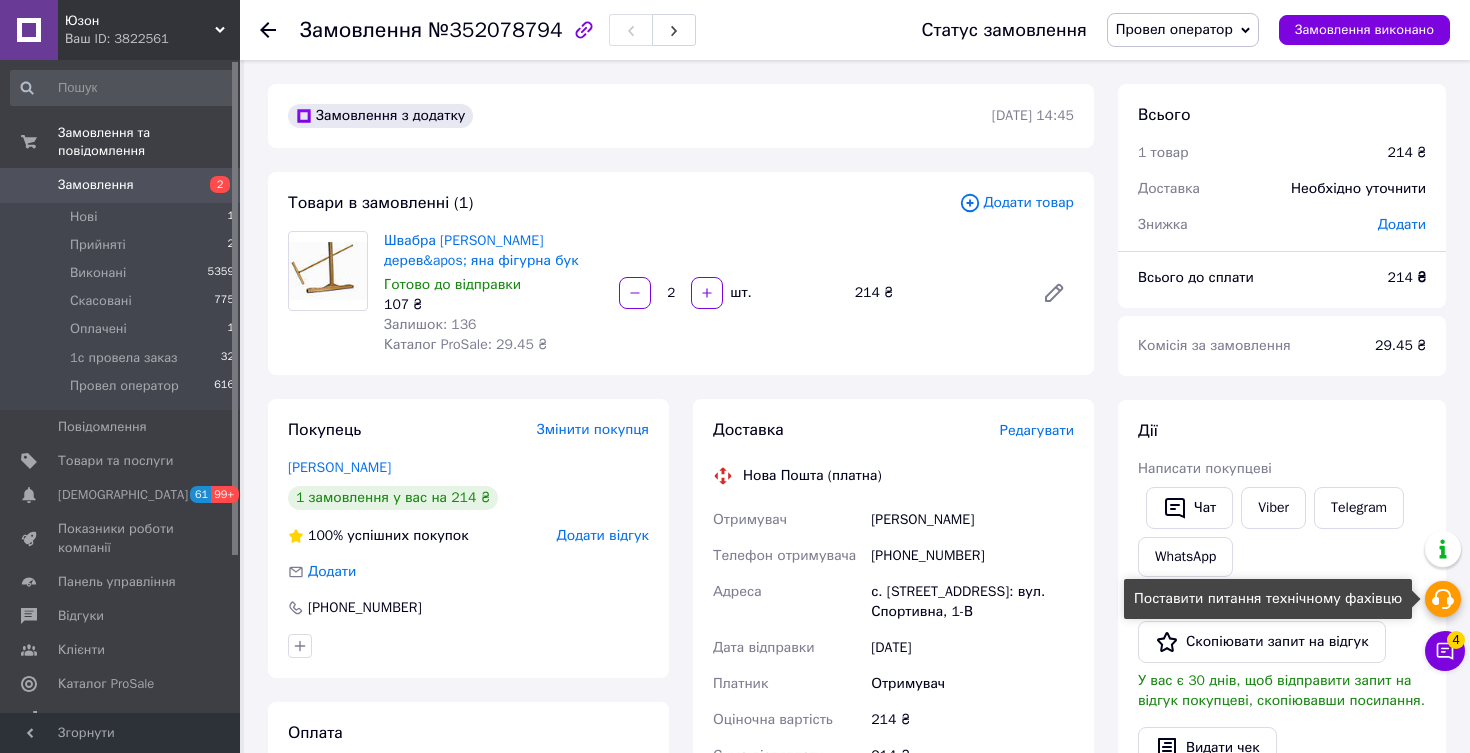click 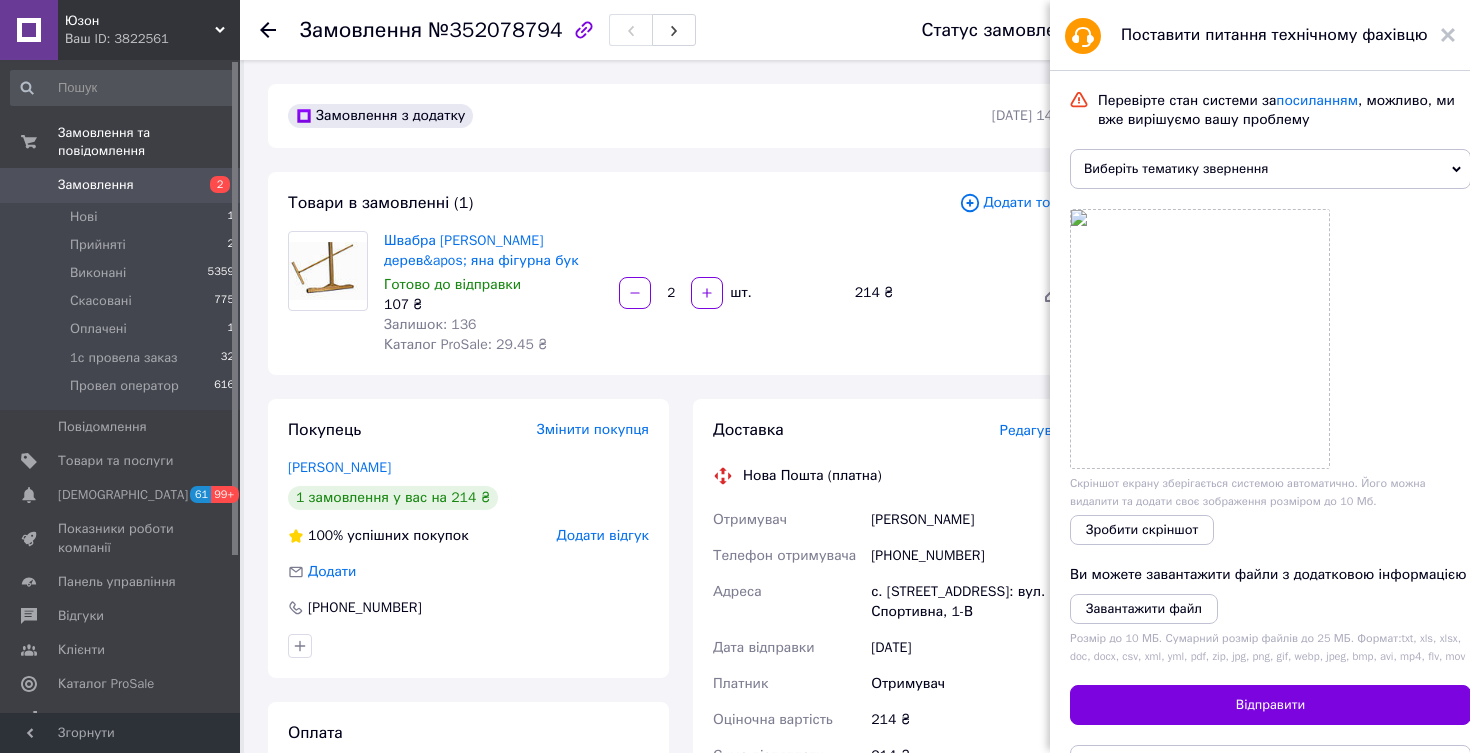 click 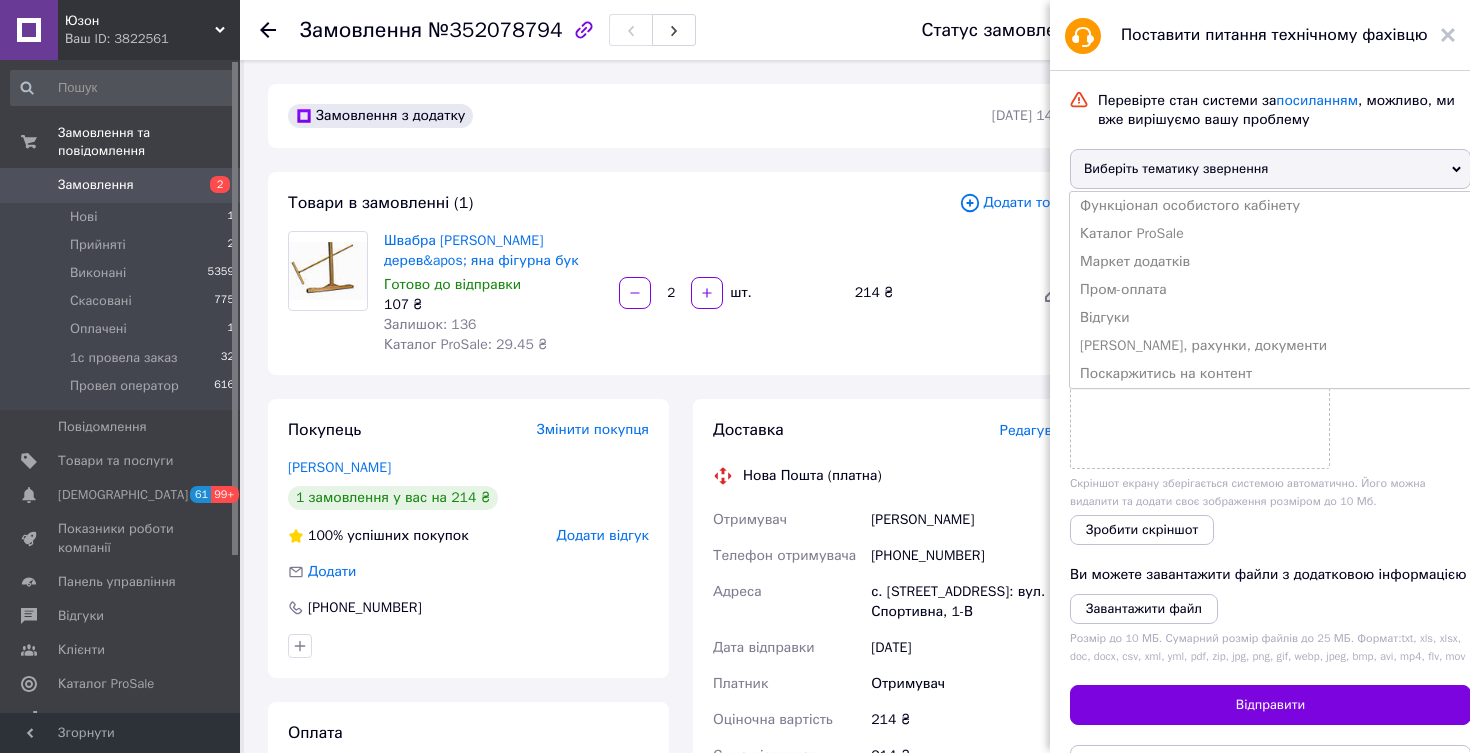 scroll, scrollTop: 0, scrollLeft: 0, axis: both 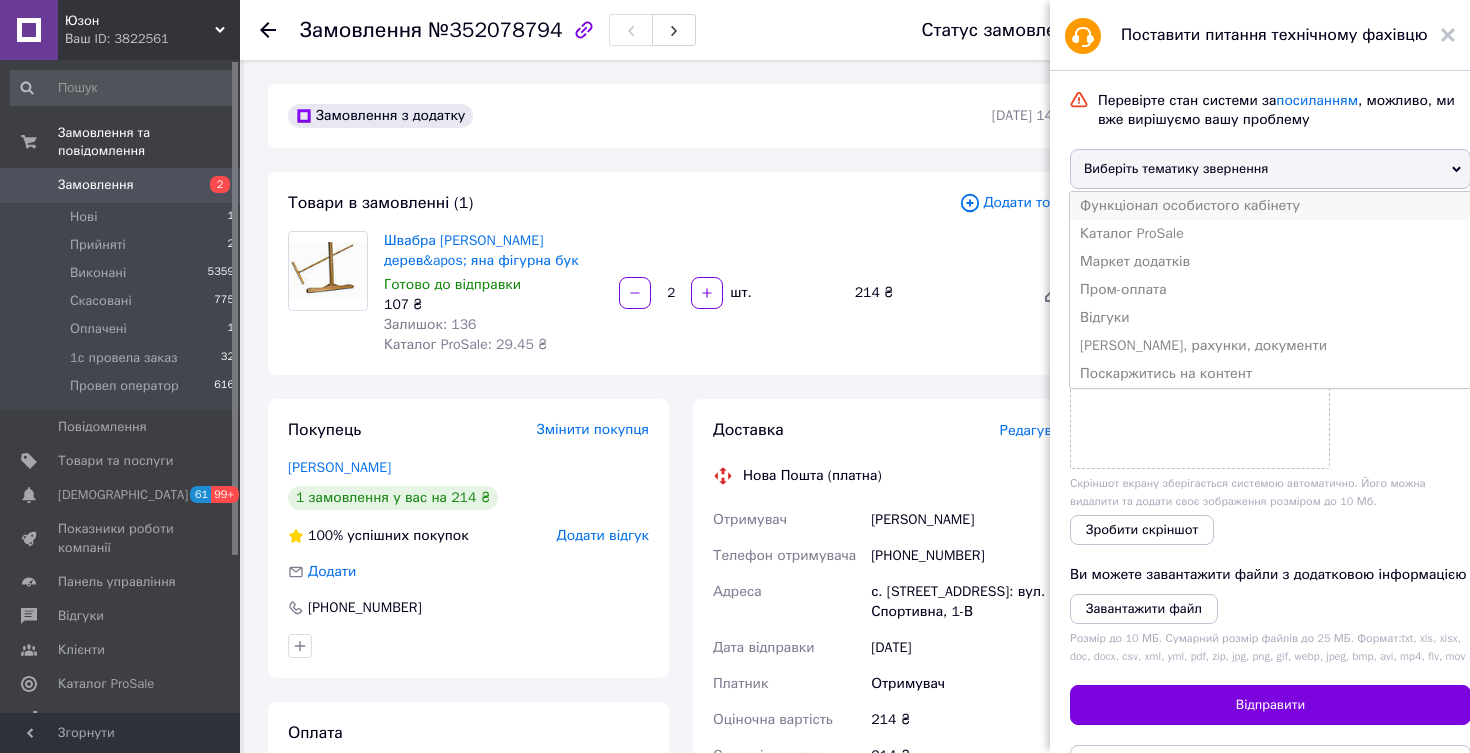 click on "Функціонал особистого кабінету" at bounding box center (1270, 206) 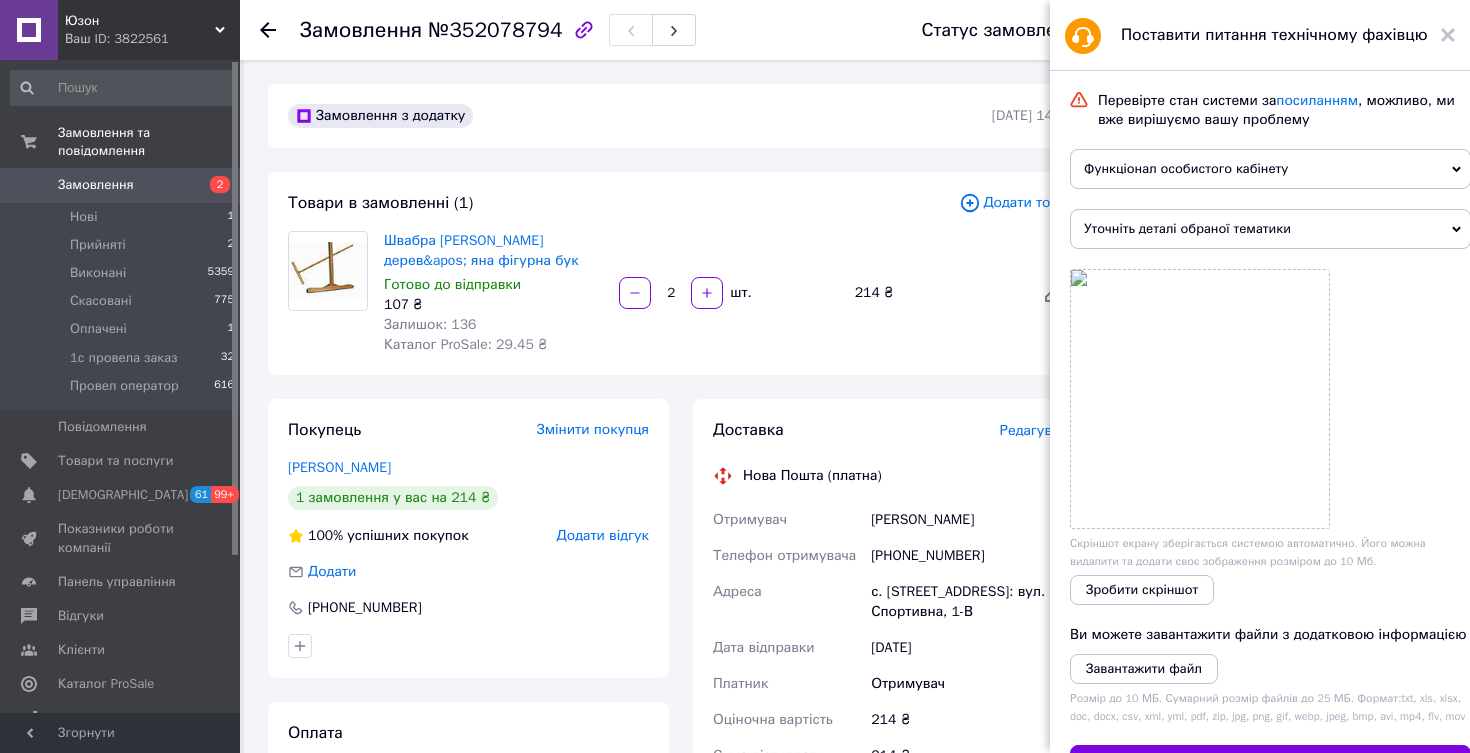click on "Функціонал особистого кабінету" at bounding box center (1270, 169) 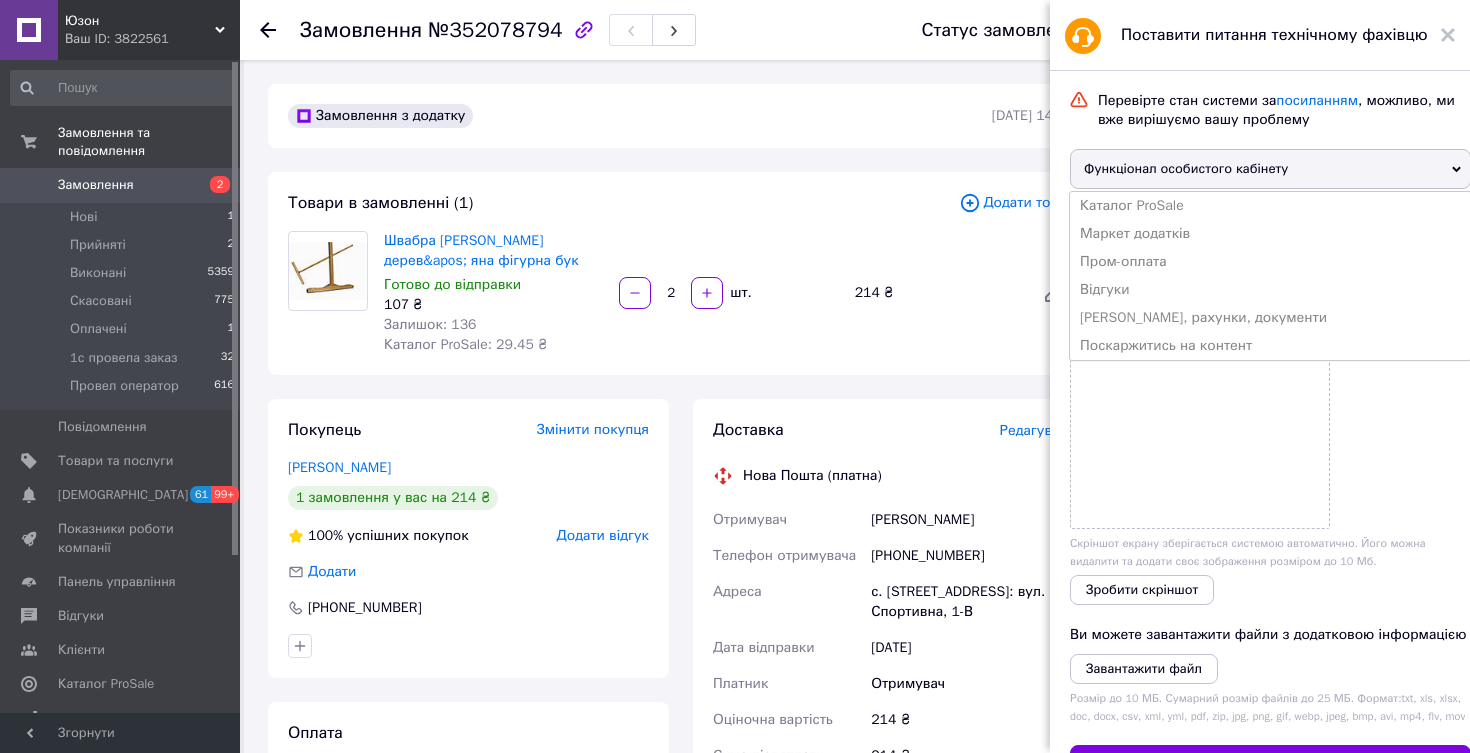 scroll, scrollTop: 0, scrollLeft: 0, axis: both 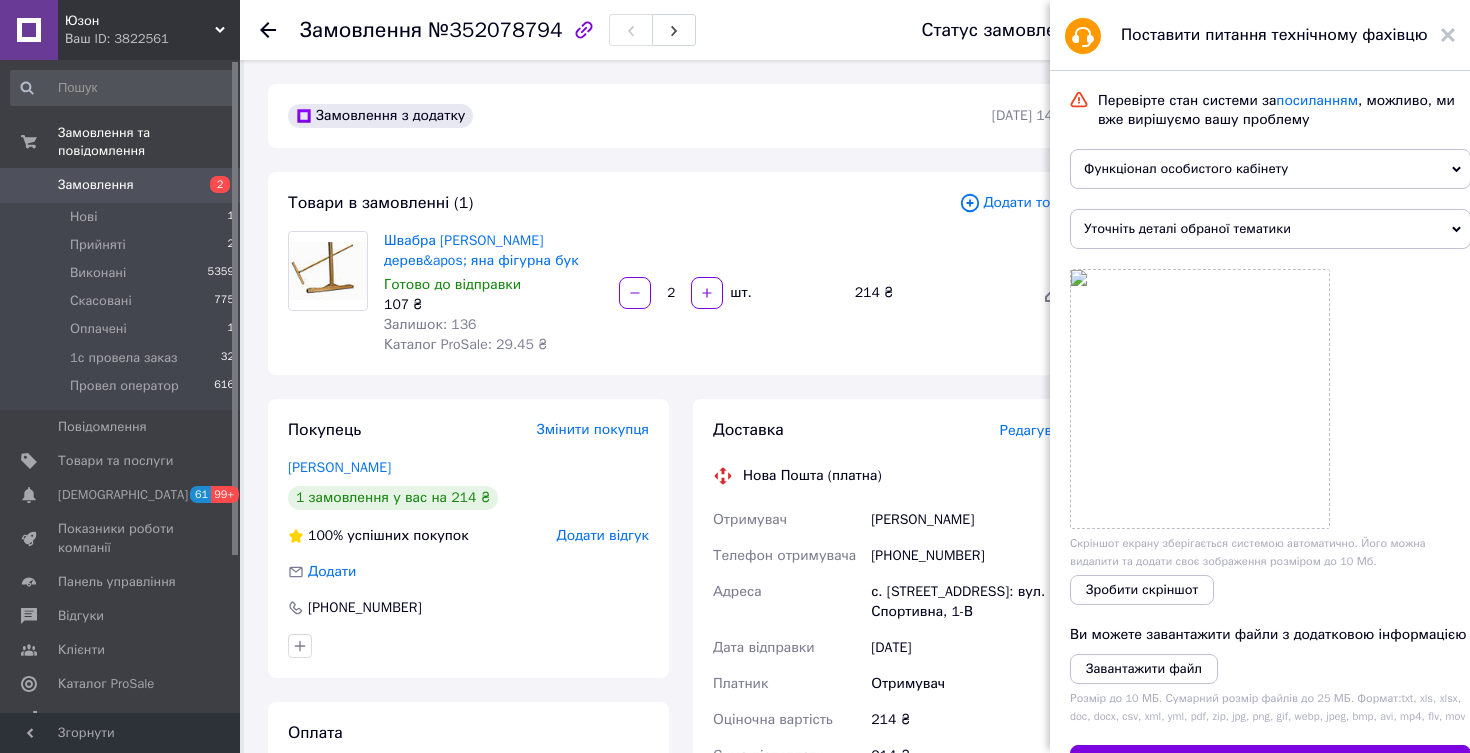 click on "Уточніть деталі обраної тематики" at bounding box center (1270, 229) 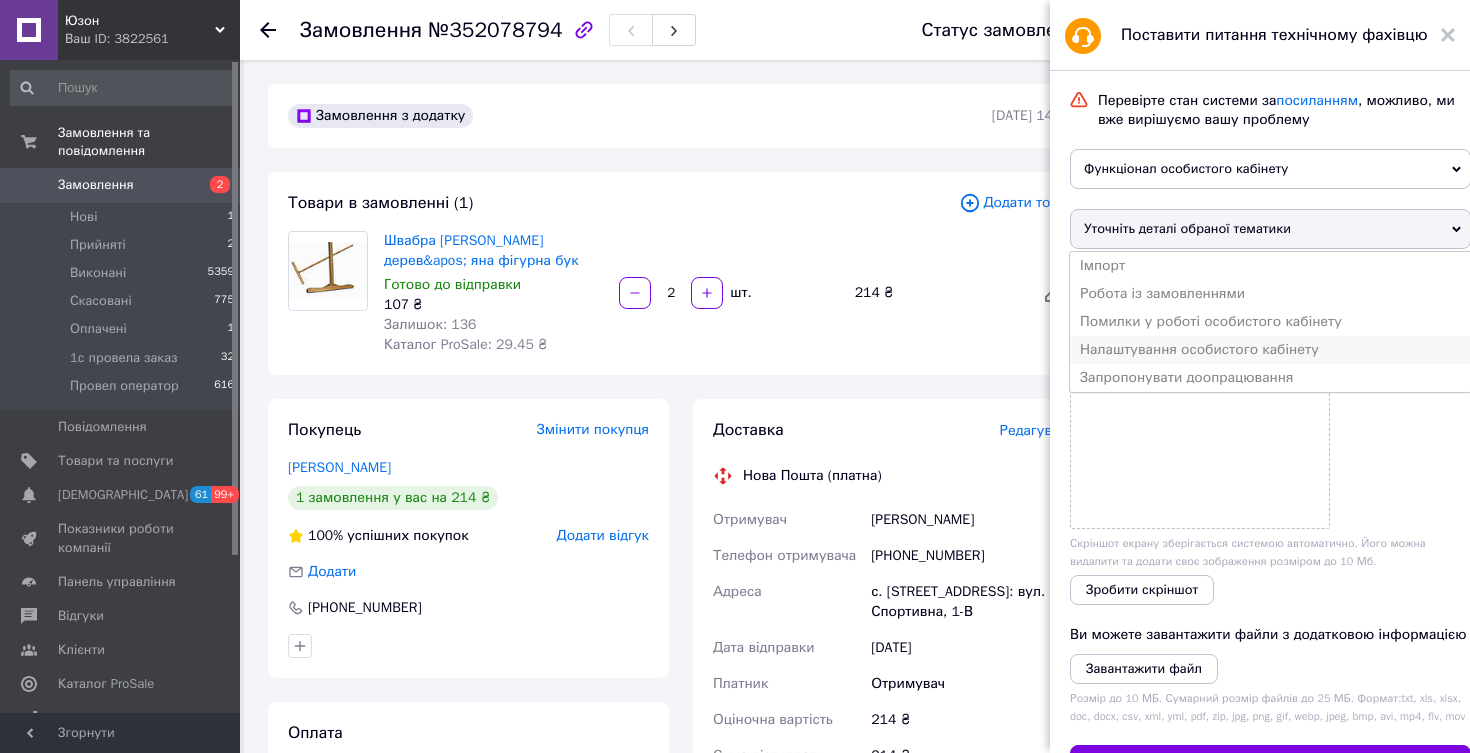 scroll, scrollTop: 0, scrollLeft: 0, axis: both 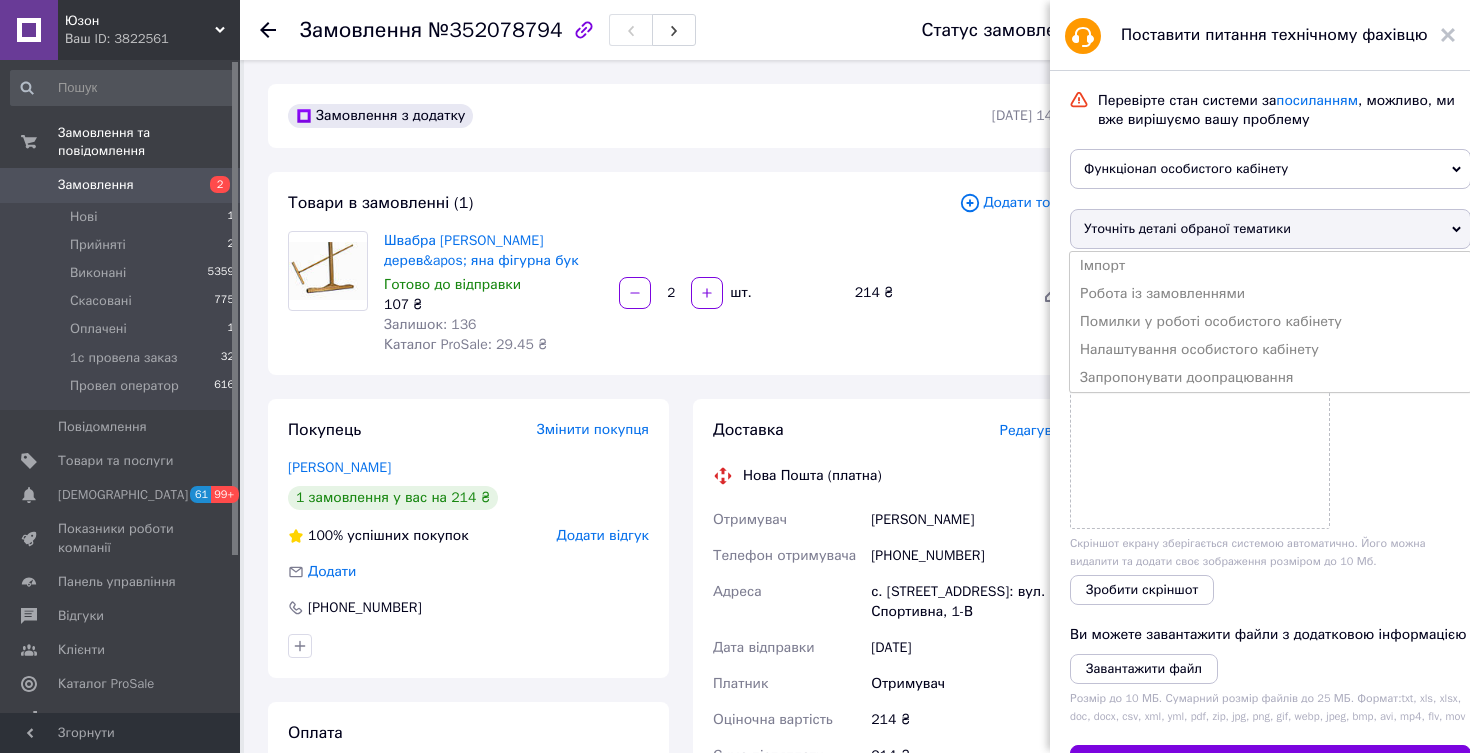 click at bounding box center [1270, 399] 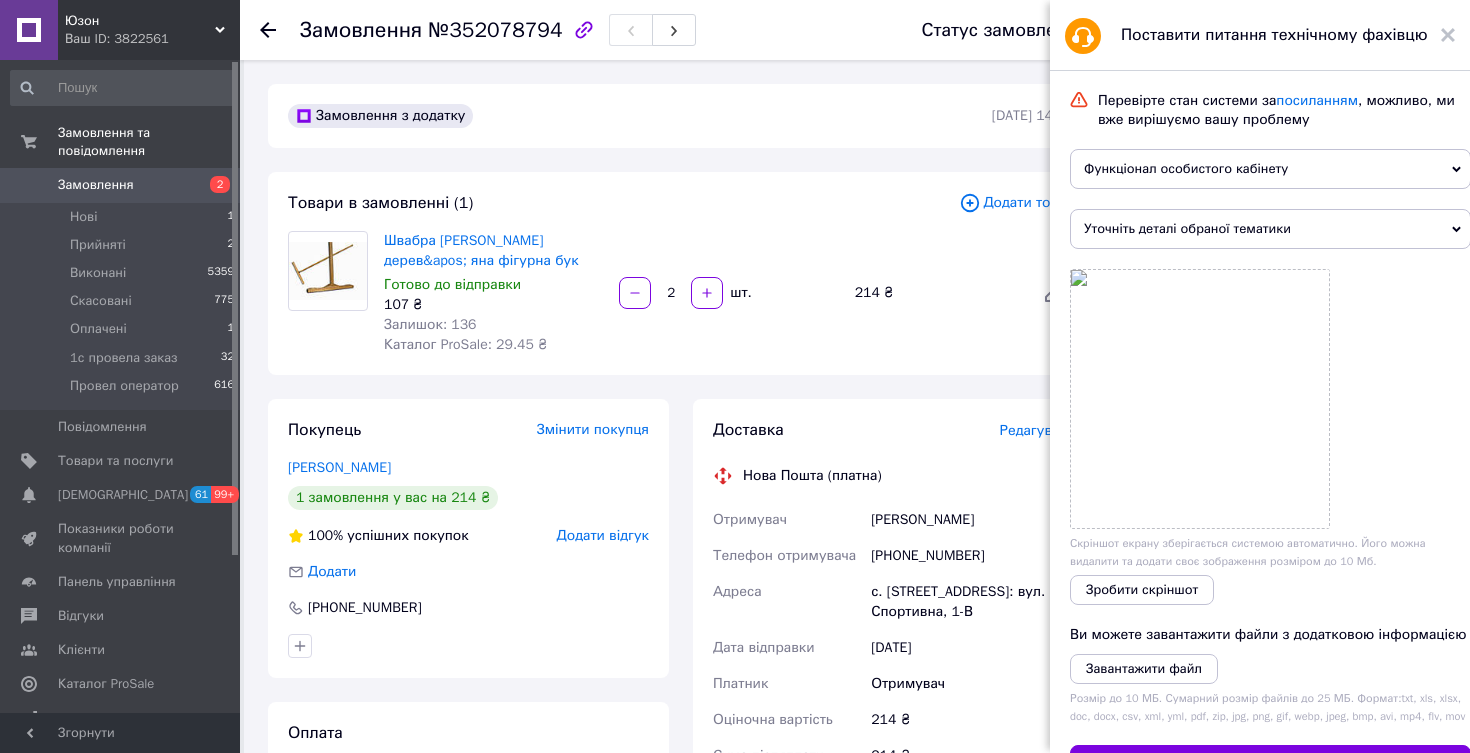 click on "Уточніть деталі обраної тематики" at bounding box center (1270, 229) 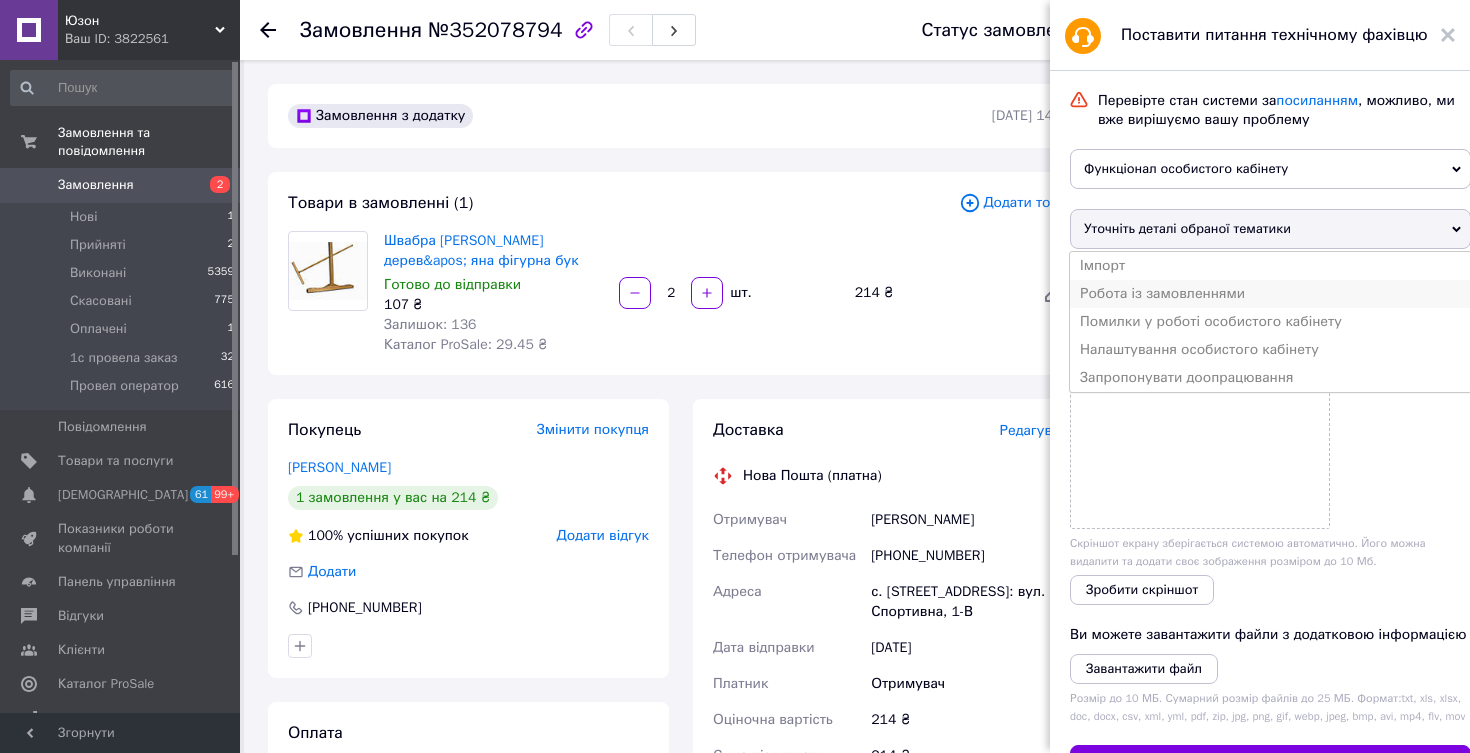 click on "Робота із замовленнями" at bounding box center [1270, 294] 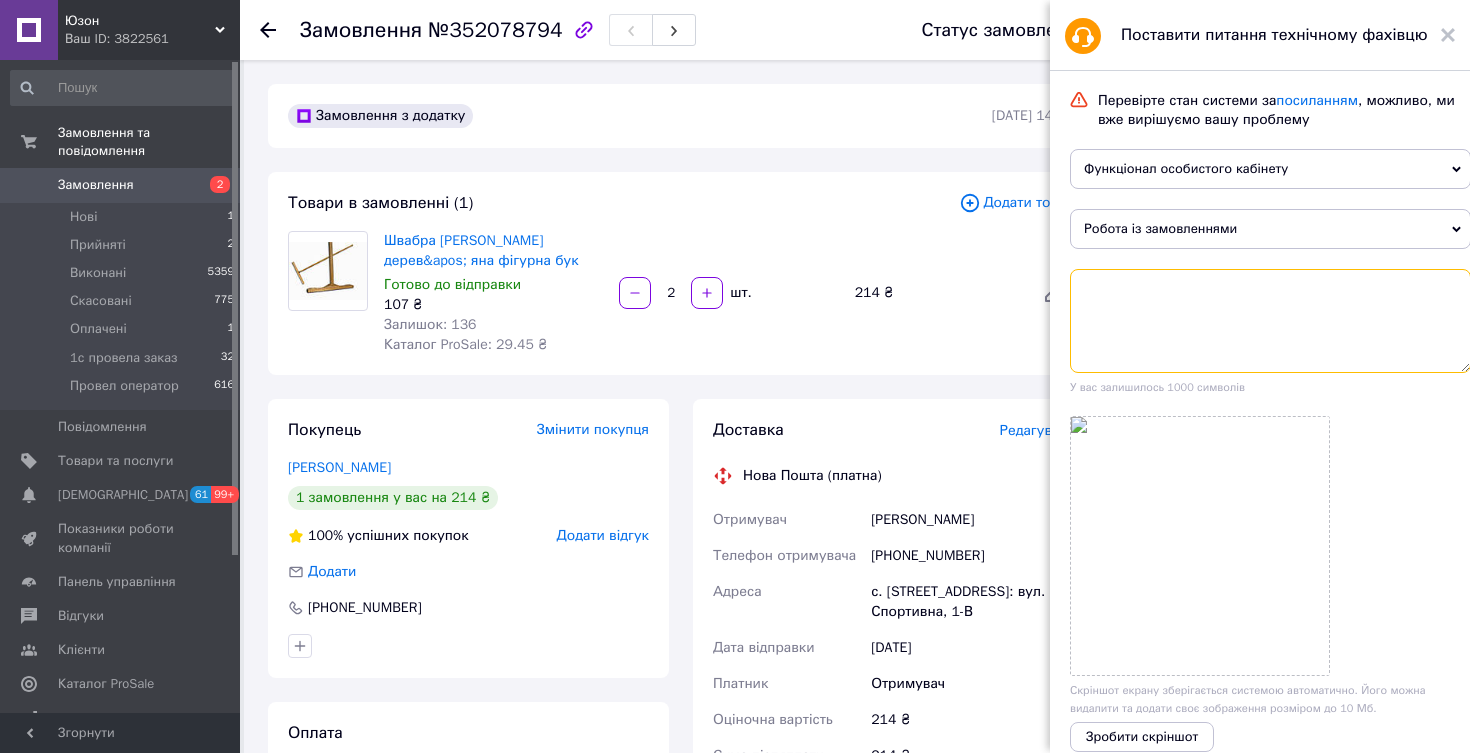 click at bounding box center [1270, 321] 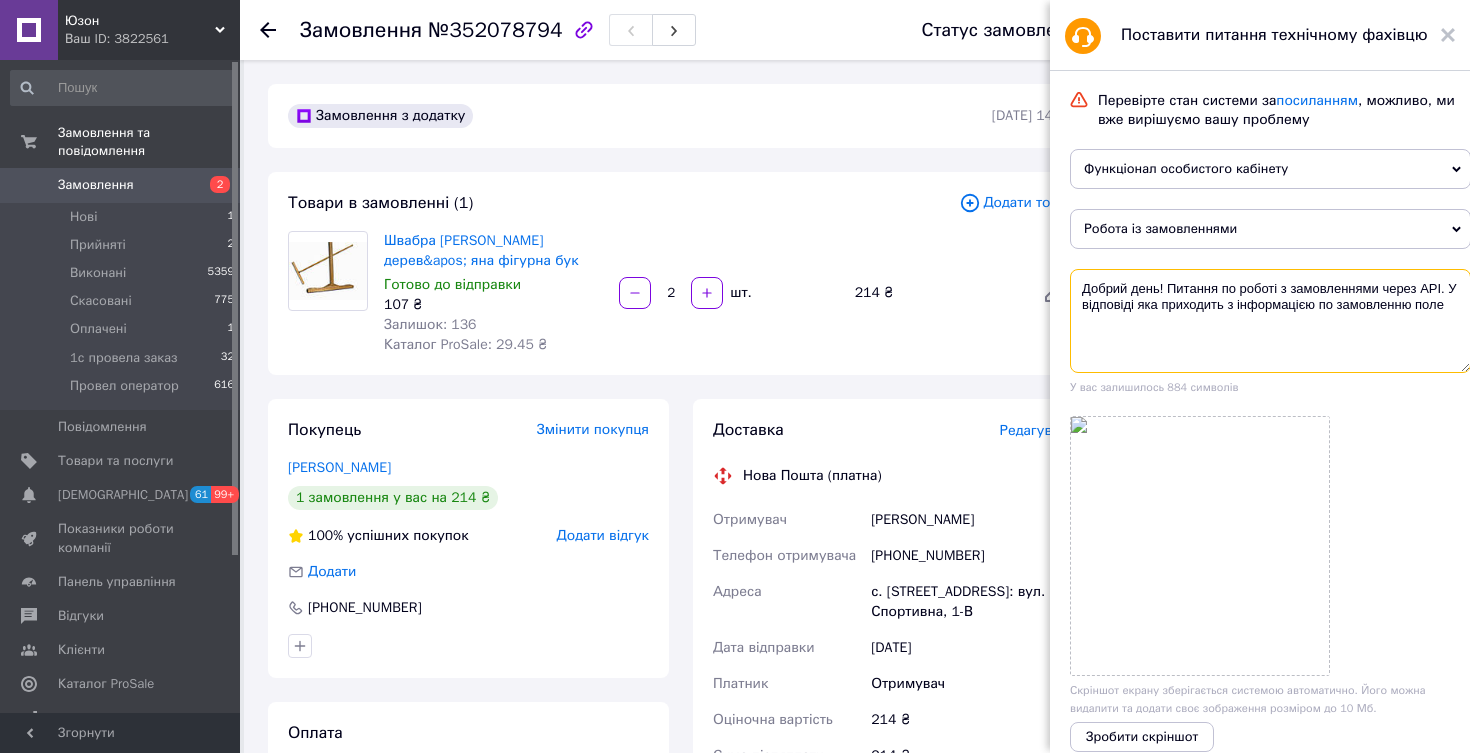 click on "Добрий день! Питання по роботі з замовленнями через API. У відповіді яка приходить з інформацією по замовленню поле" at bounding box center [1270, 321] 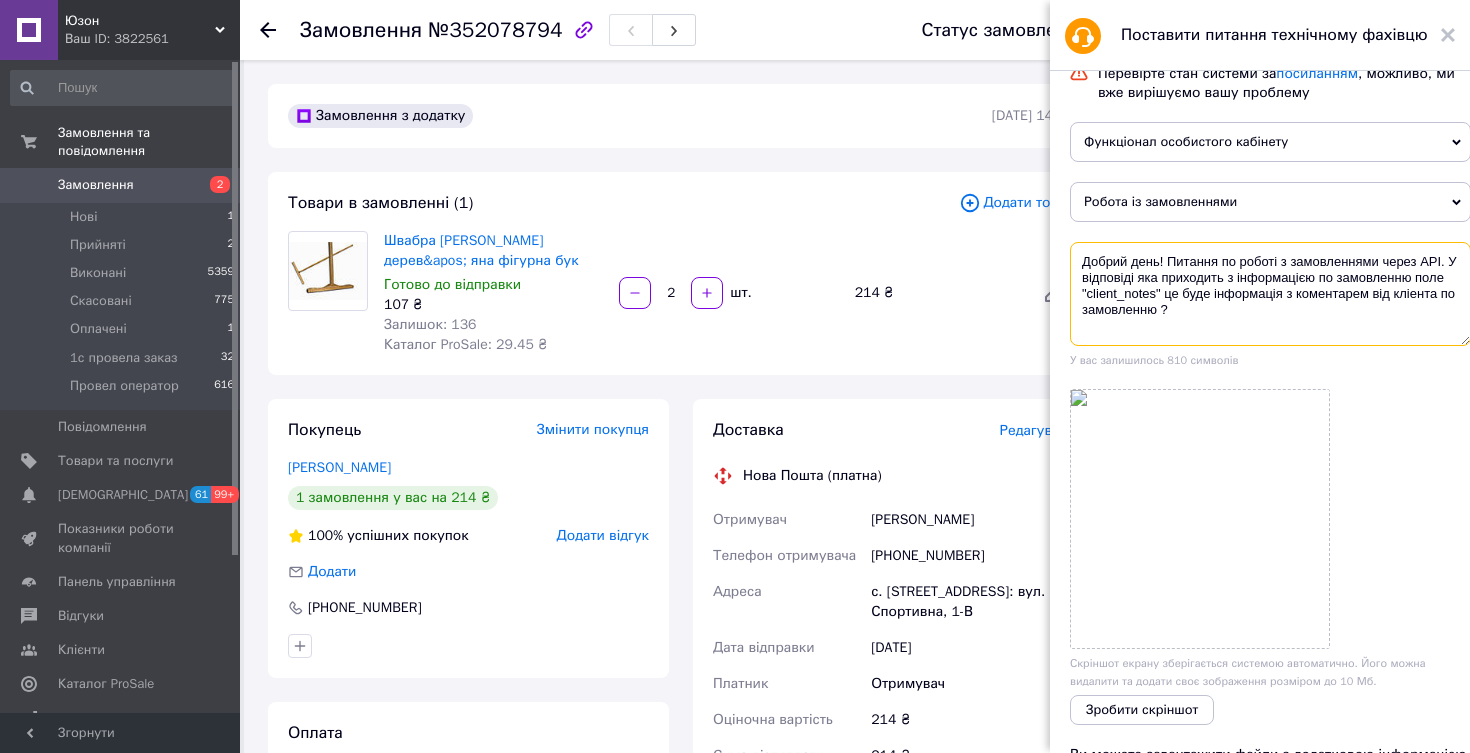scroll, scrollTop: 144, scrollLeft: 0, axis: vertical 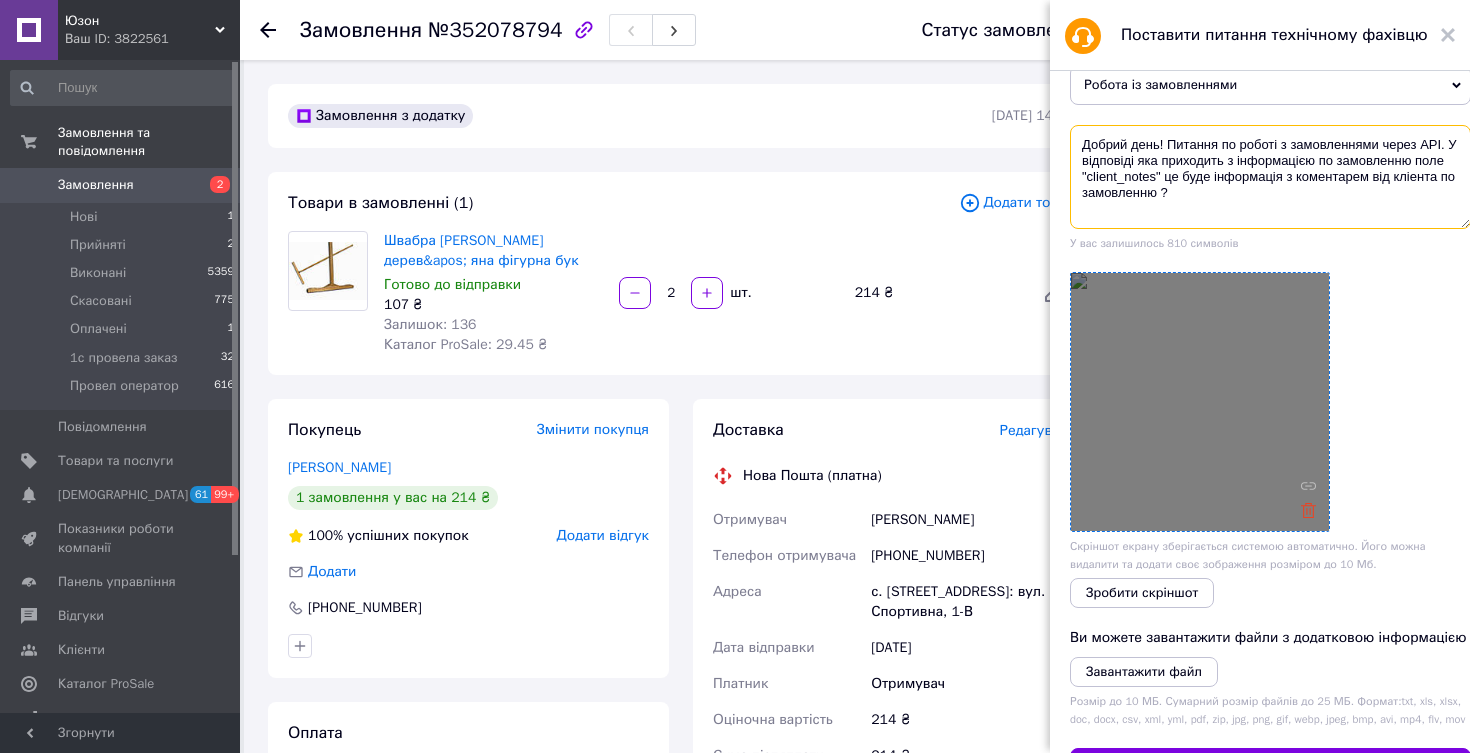 type on "Добрий день! Питання по роботі з замовленнями через API. У відповіді яка приходить з інформацією по замовленню поле "client_notes" це буде інформація з коментарем від кліента по замовленню ?" 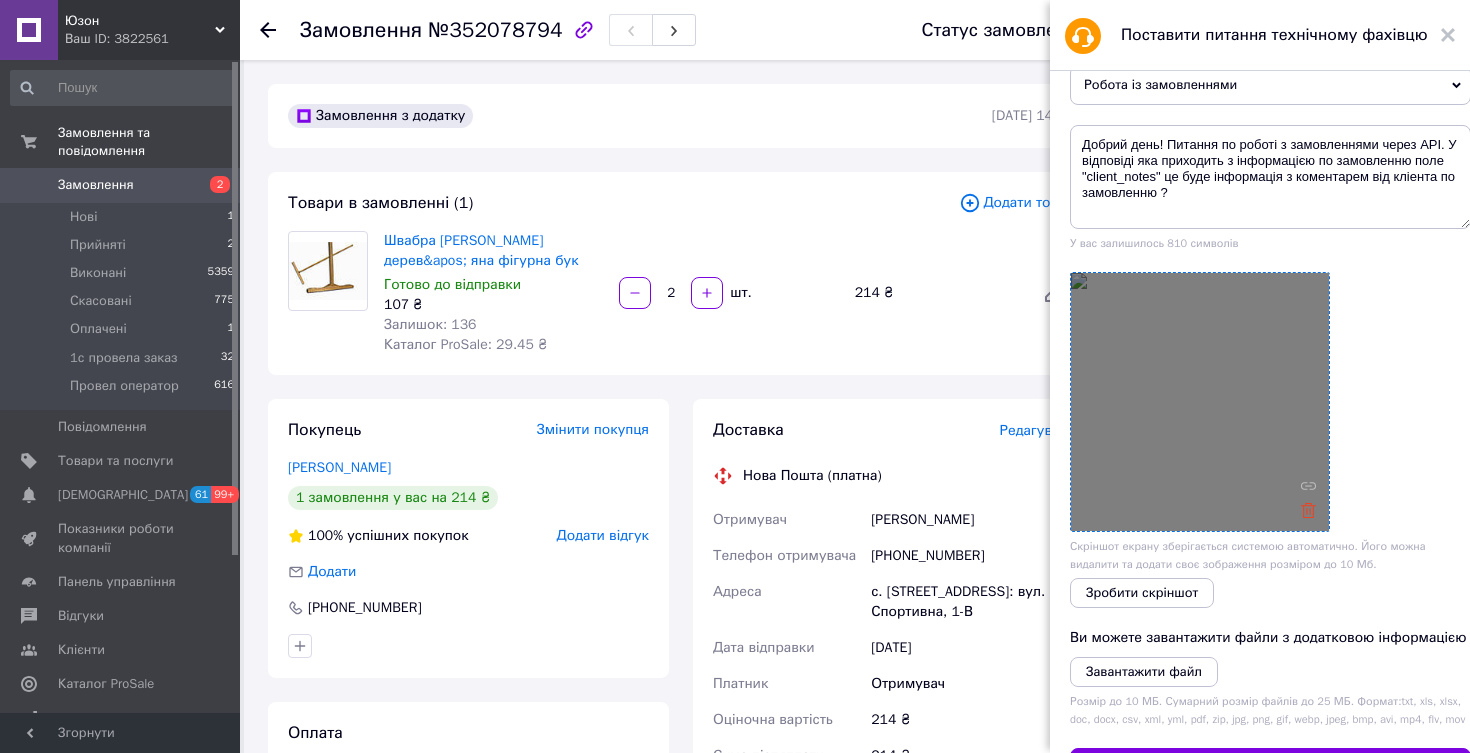 click 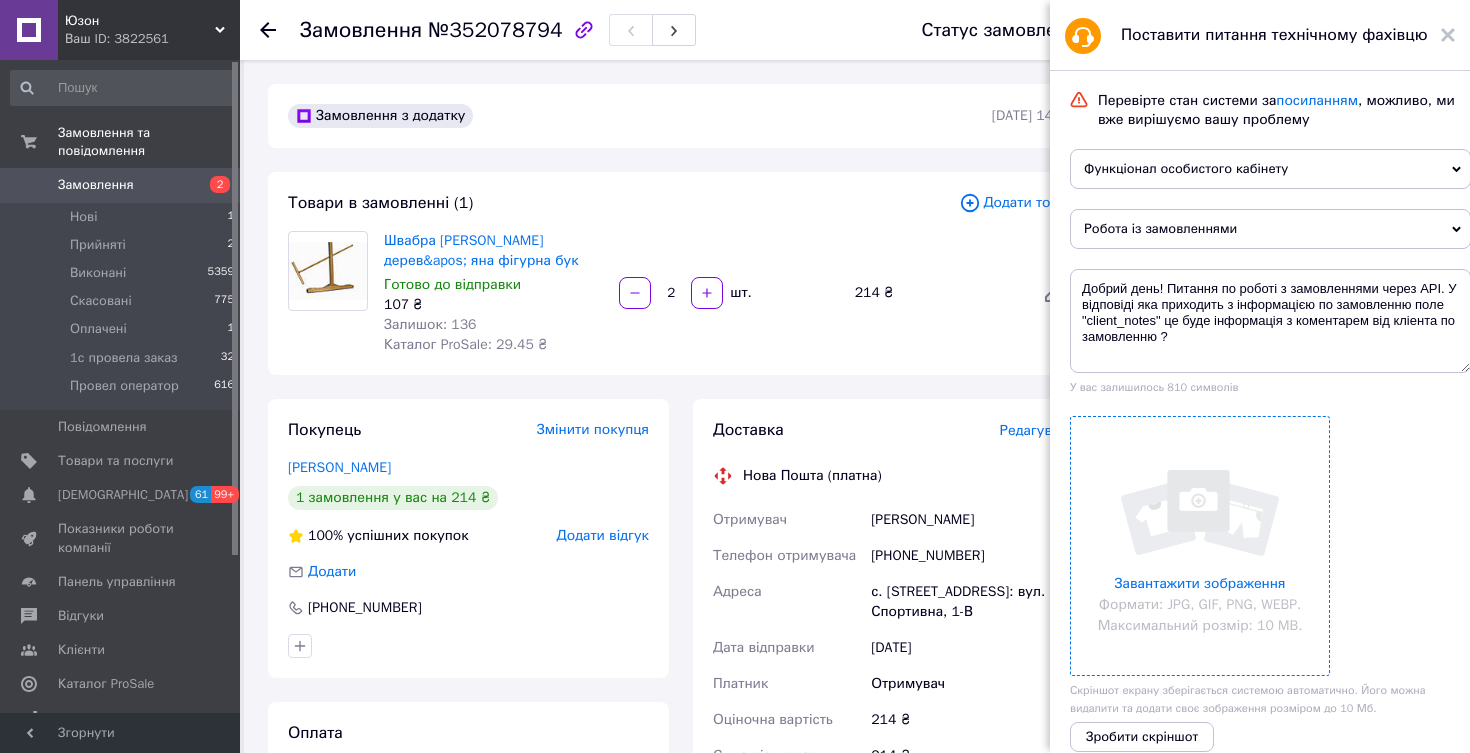 scroll, scrollTop: 0, scrollLeft: 0, axis: both 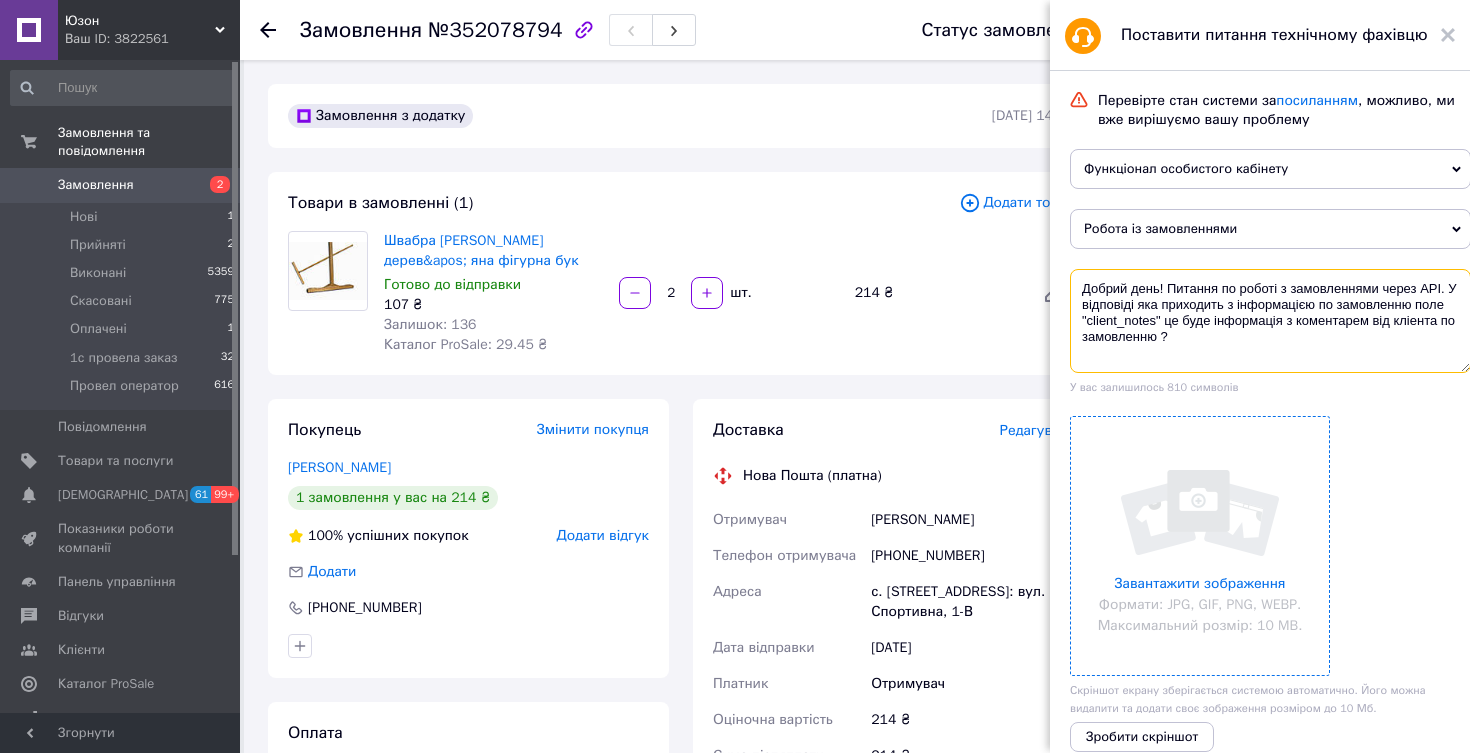 drag, startPoint x: 1250, startPoint y: 330, endPoint x: 1080, endPoint y: 279, distance: 177.48521 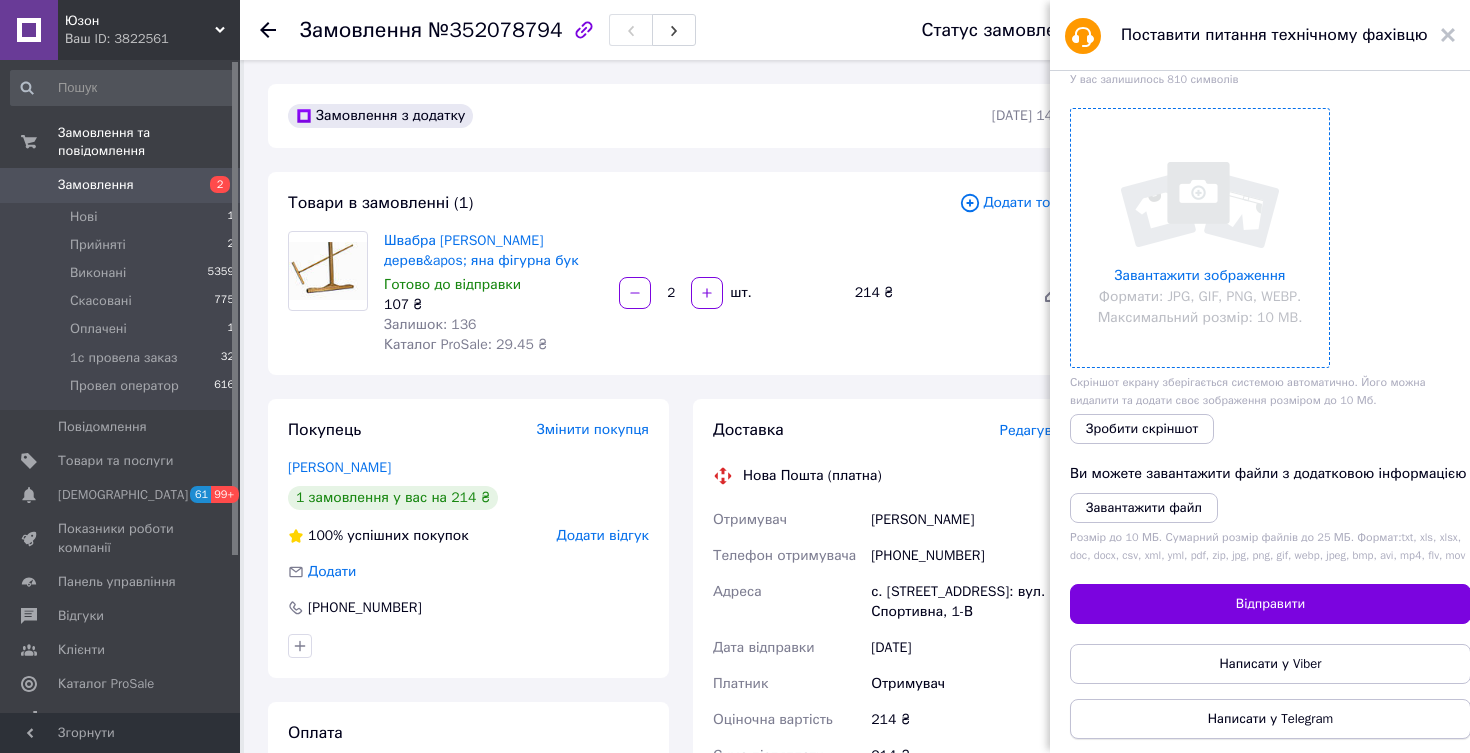 scroll, scrollTop: 339, scrollLeft: 0, axis: vertical 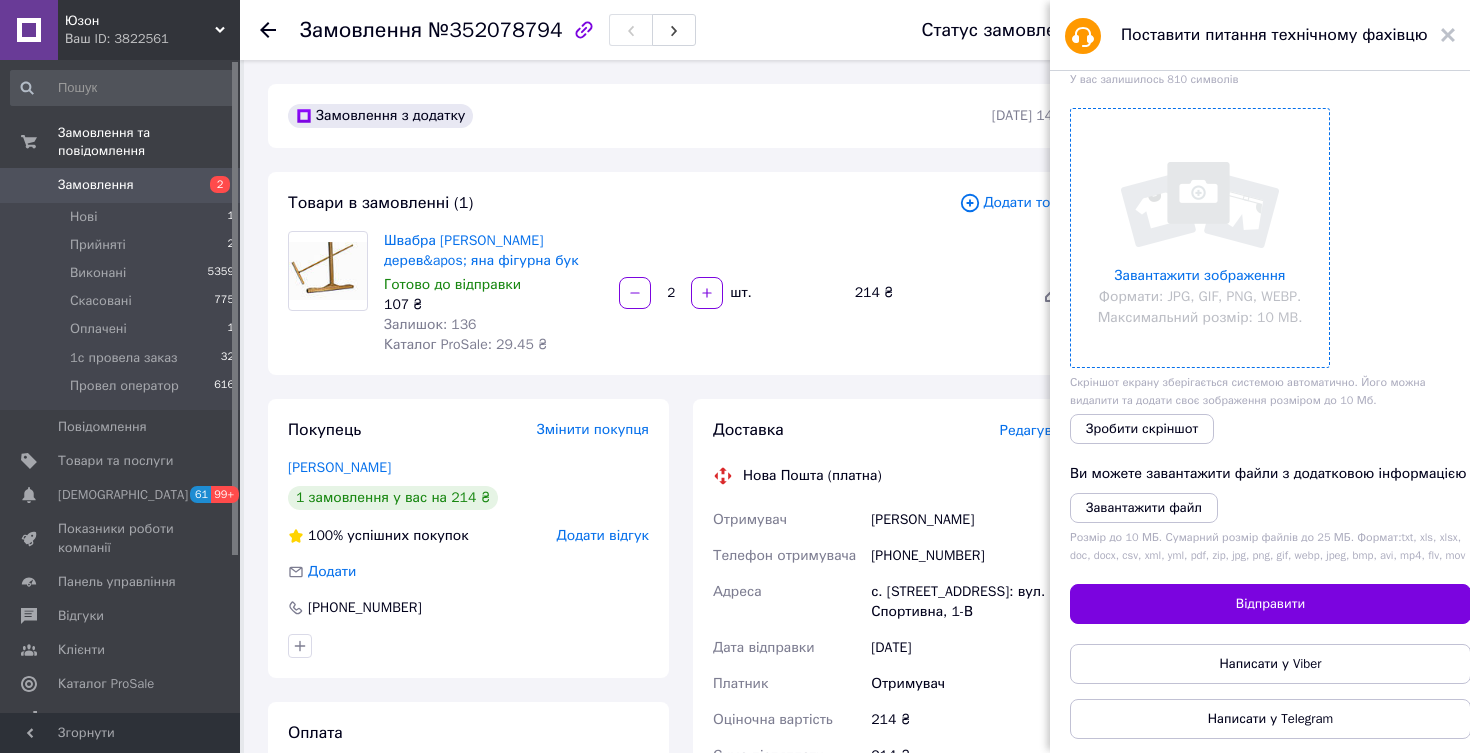 click on "Замовлення" at bounding box center (121, 185) 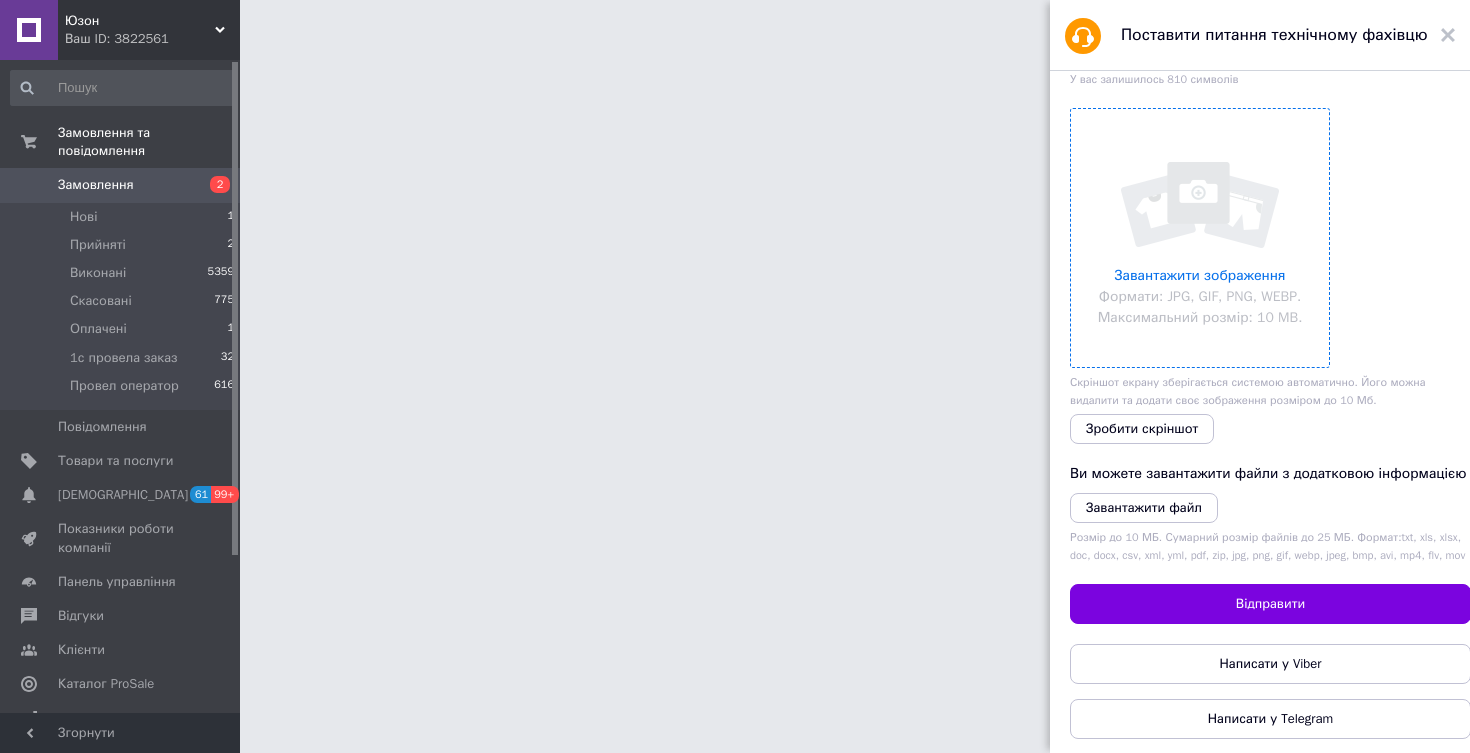 scroll, scrollTop: 0, scrollLeft: 0, axis: both 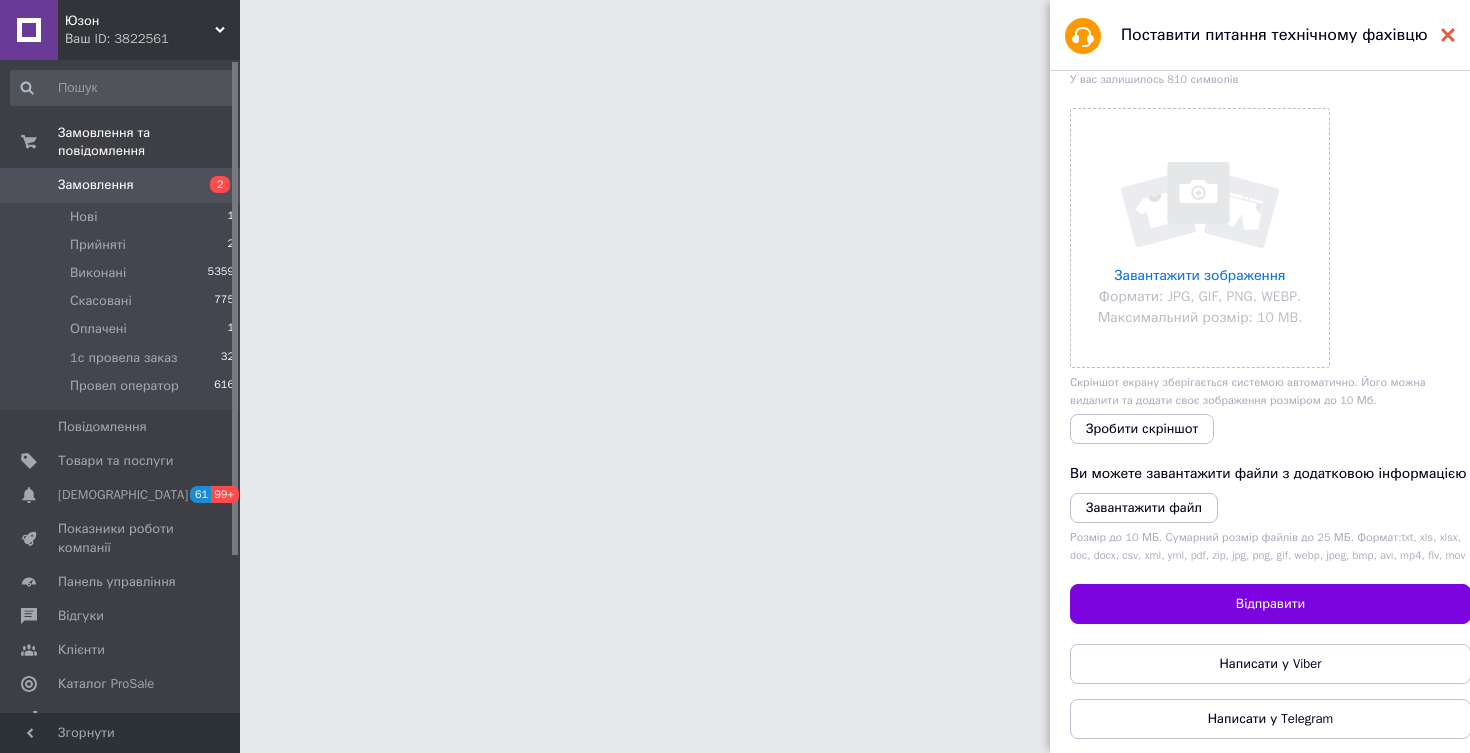 click 